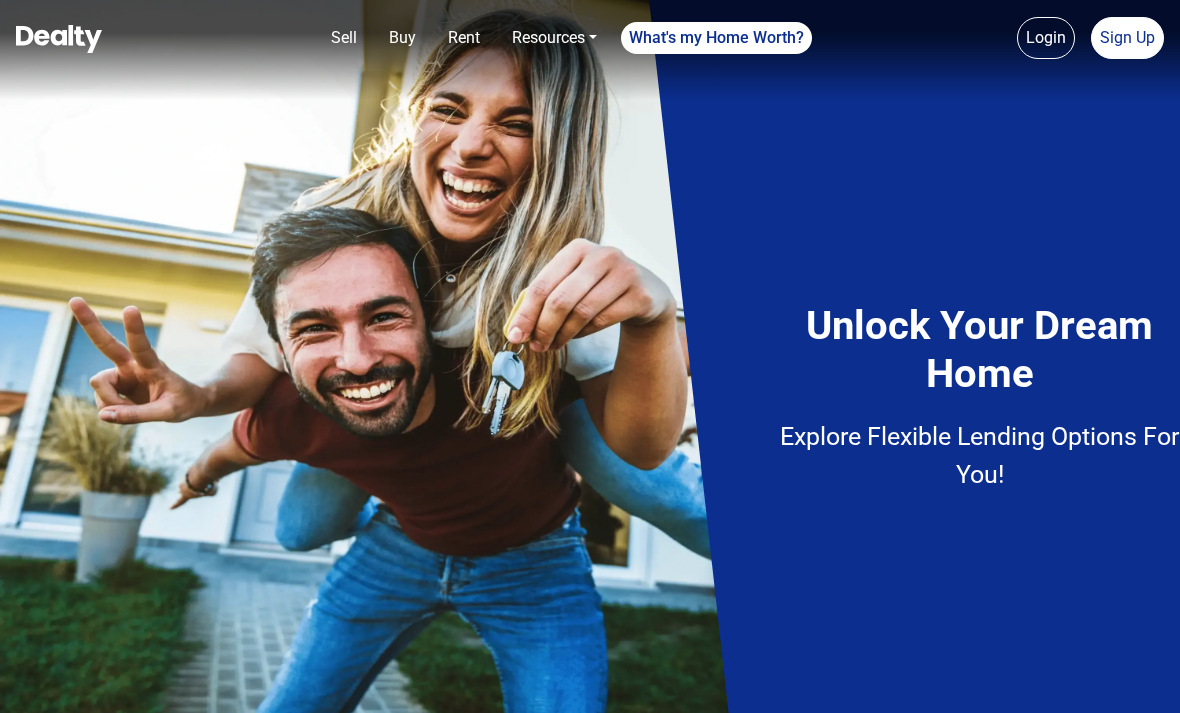 scroll, scrollTop: 0, scrollLeft: 0, axis: both 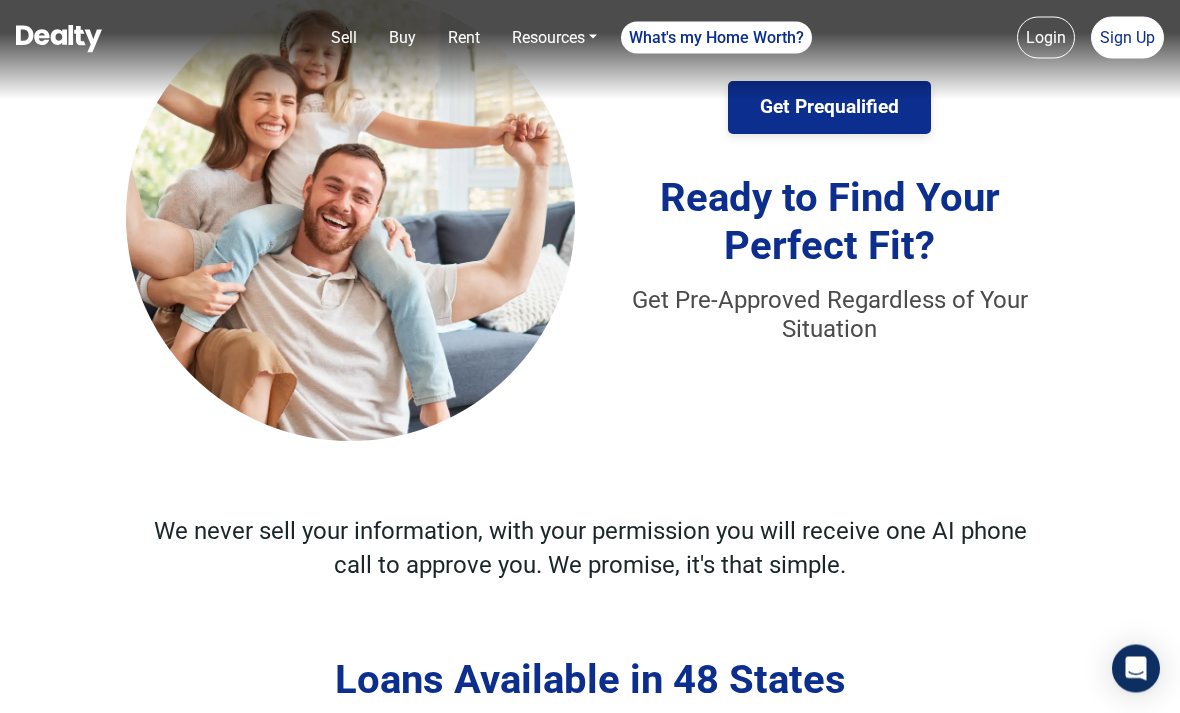 click on "Get Prequalified" at bounding box center [829, 108] 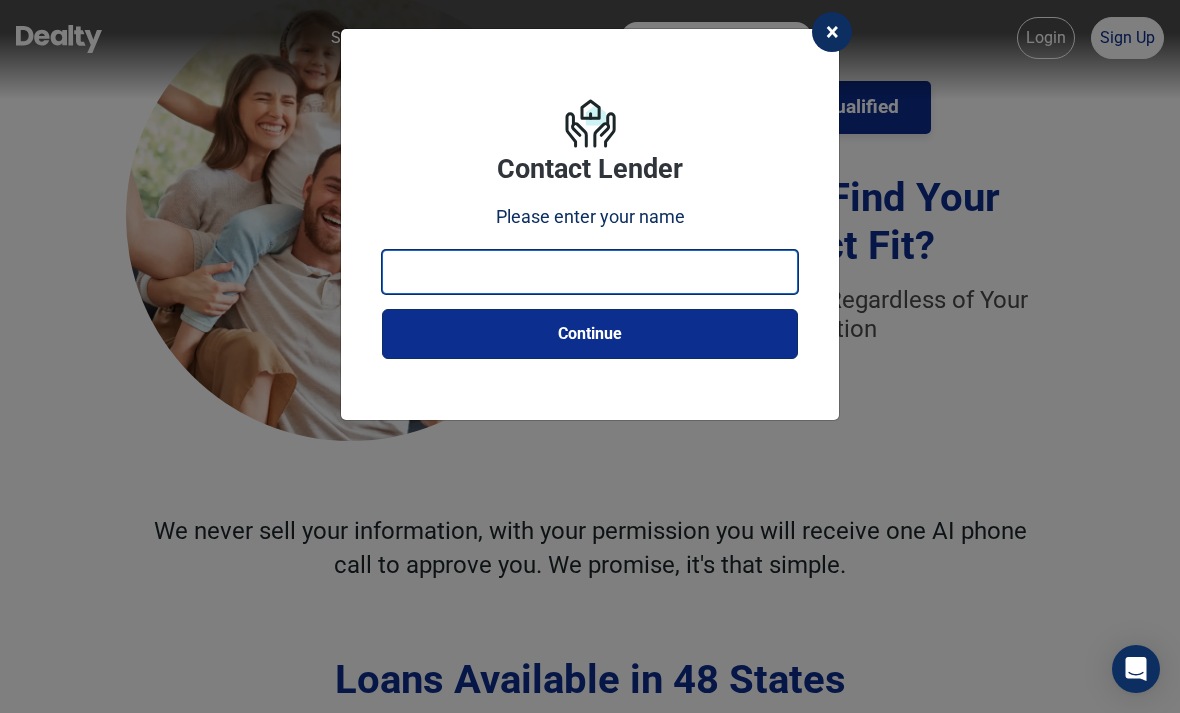click at bounding box center [590, 272] 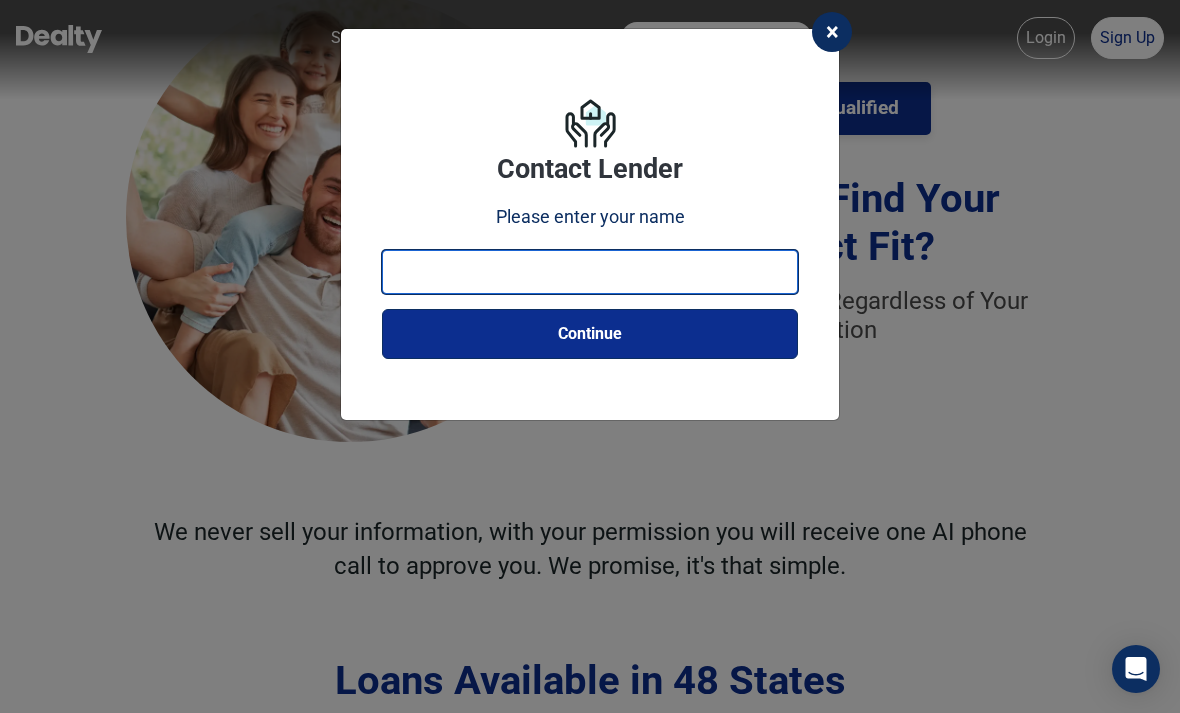 type on "Jecharia White" 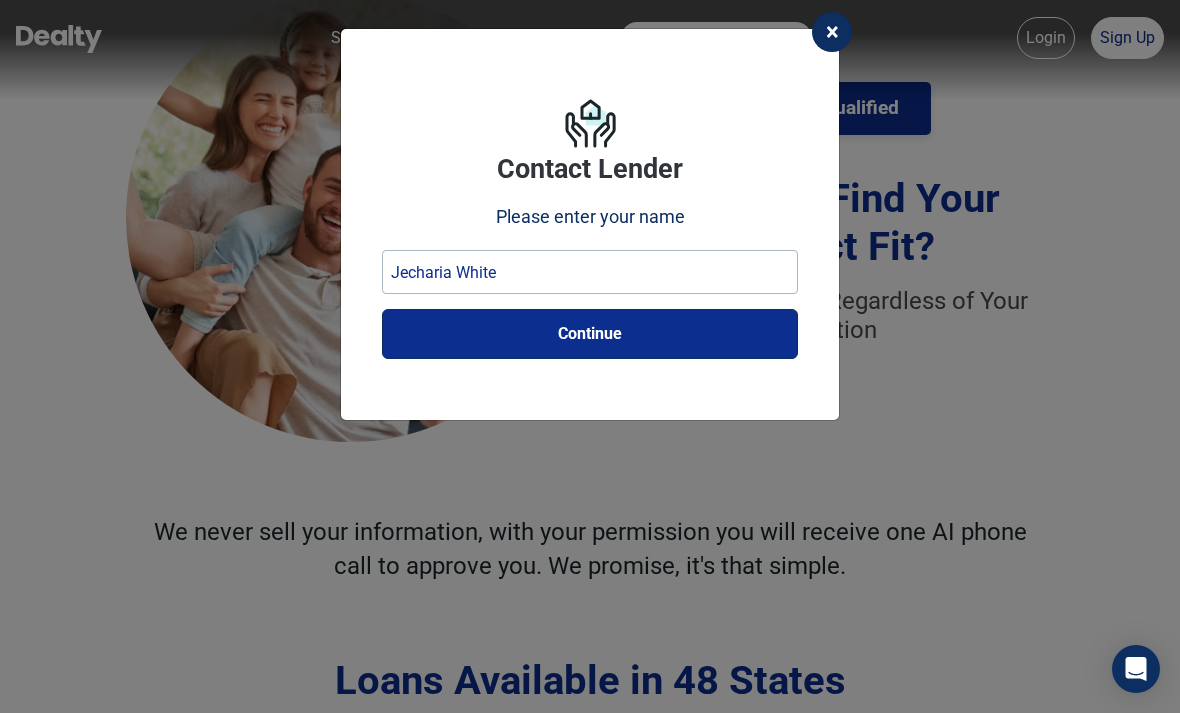 scroll, scrollTop: 3490, scrollLeft: 0, axis: vertical 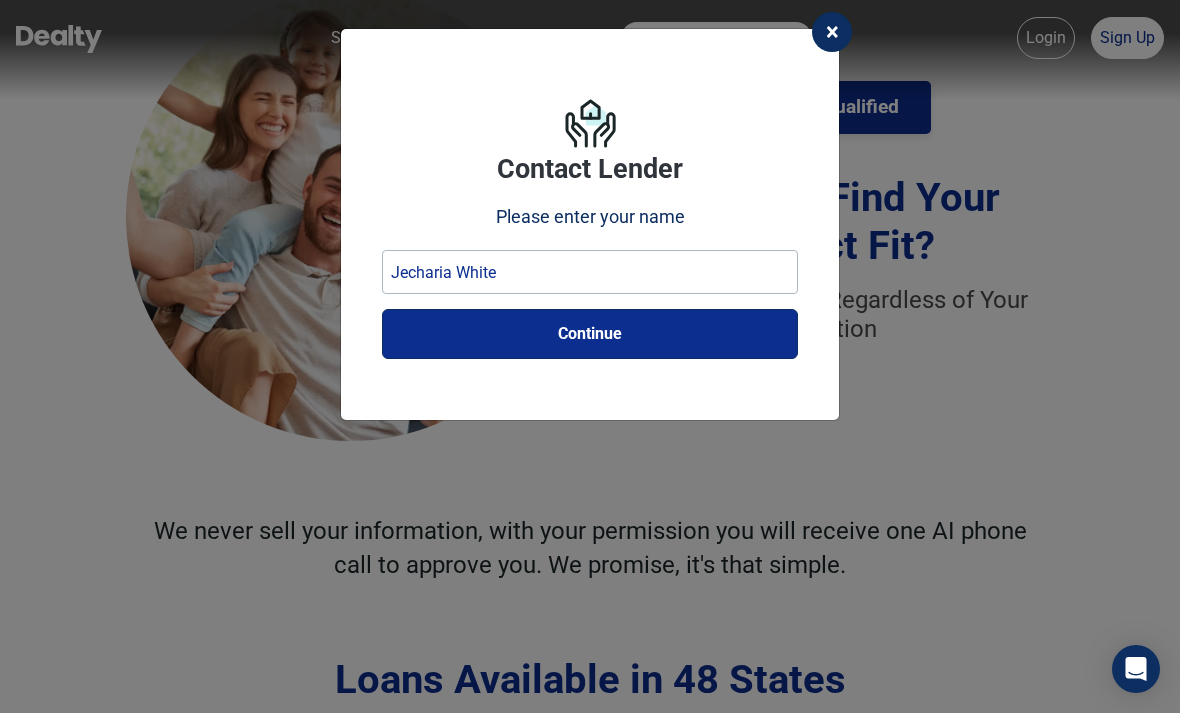 click on "Continue" at bounding box center [590, 334] 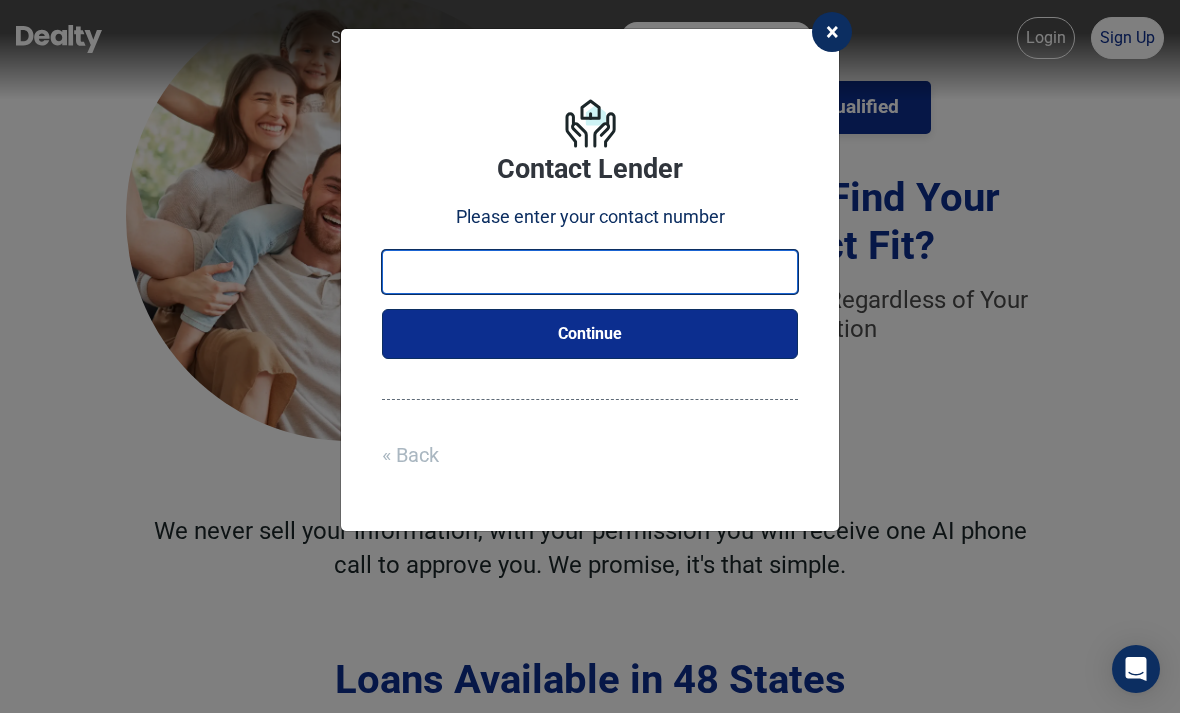 click at bounding box center [590, 272] 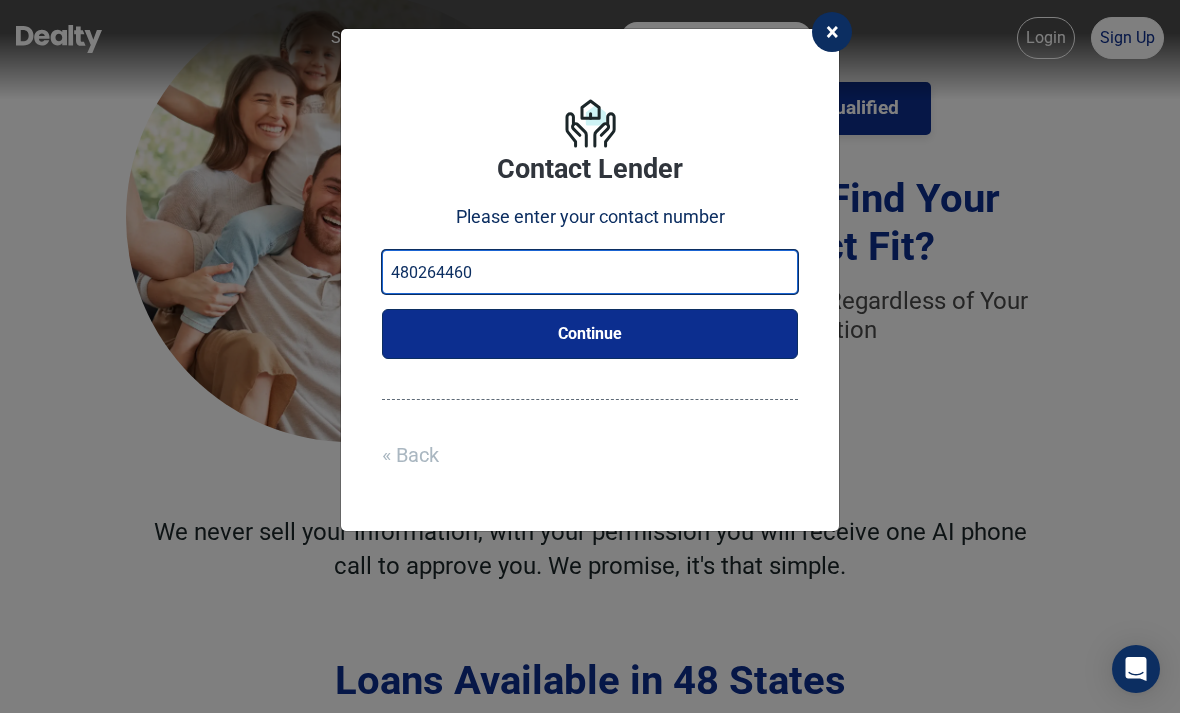 type on "4802644605" 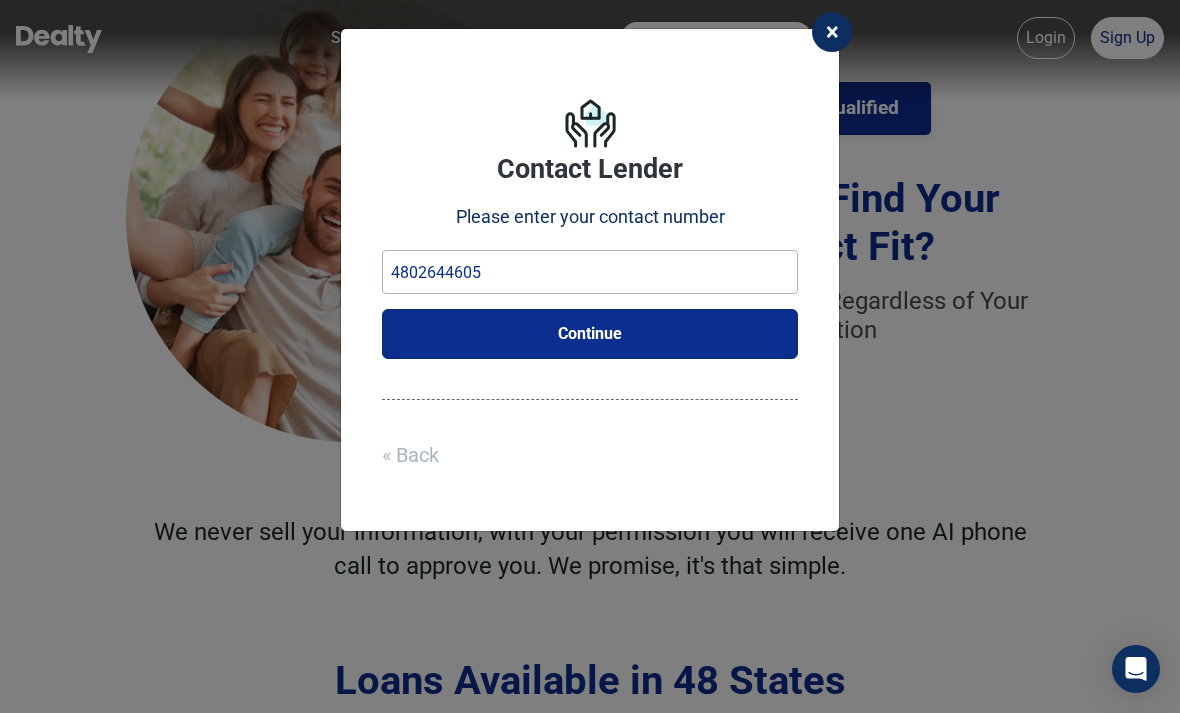 click on "Continue" at bounding box center (590, 334) 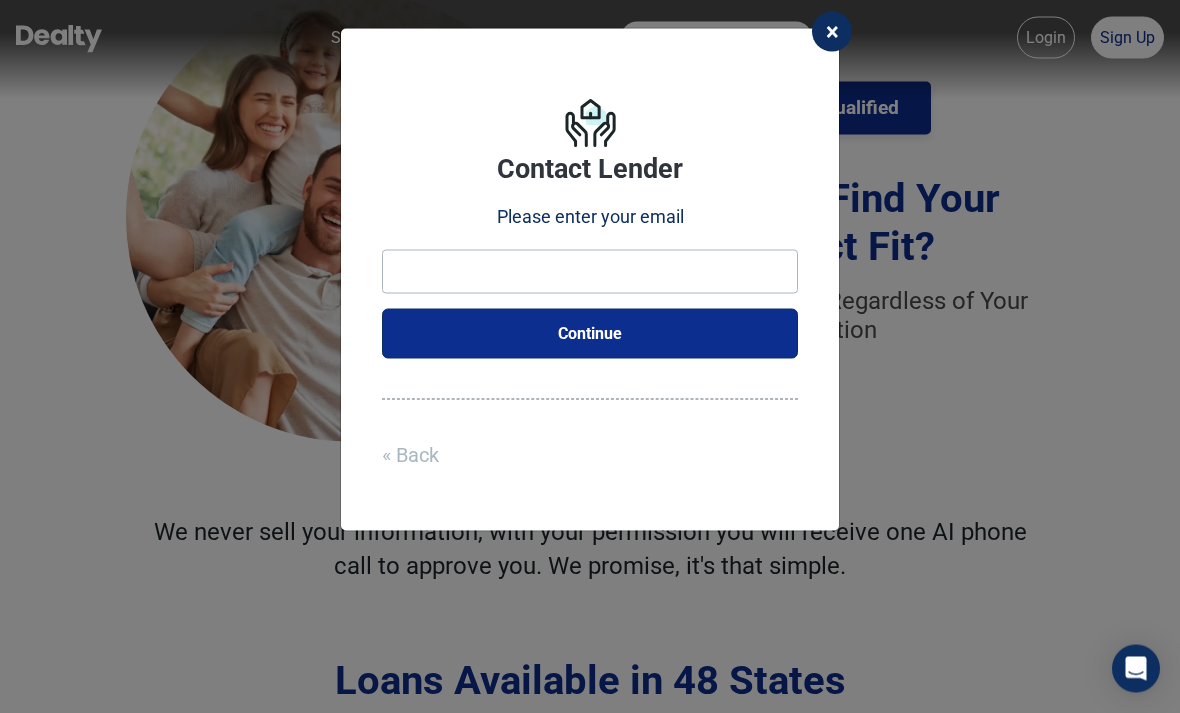 scroll, scrollTop: 3490, scrollLeft: 0, axis: vertical 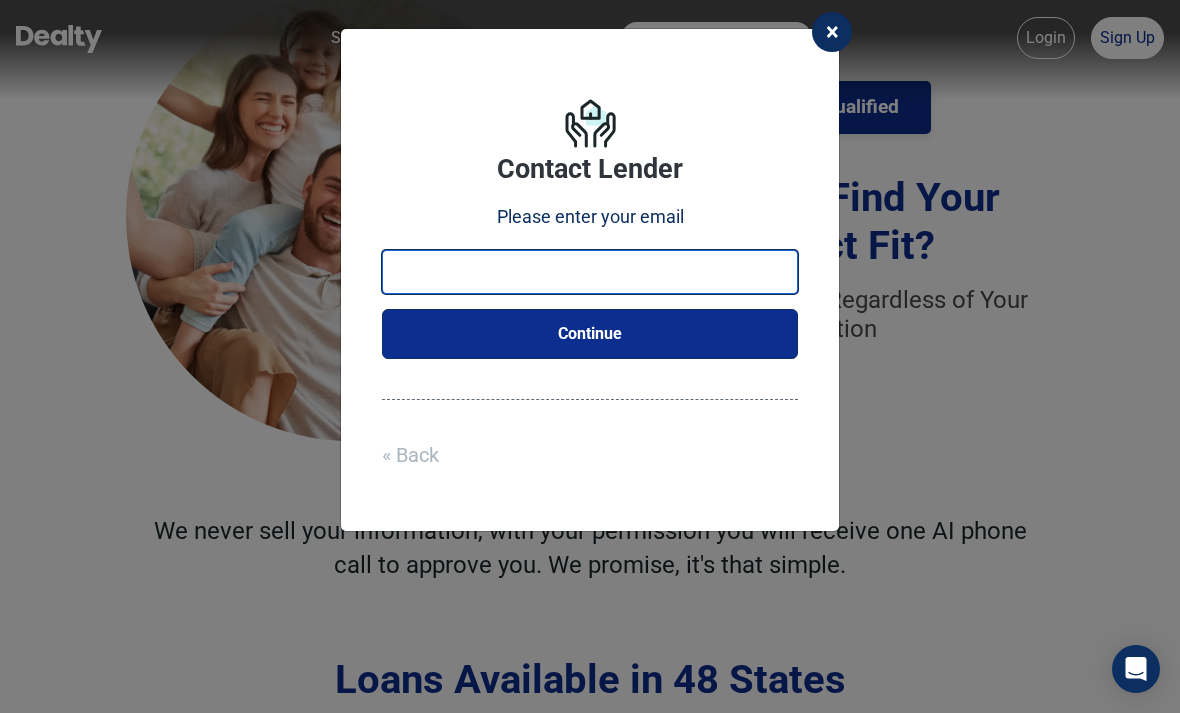 click at bounding box center (590, 272) 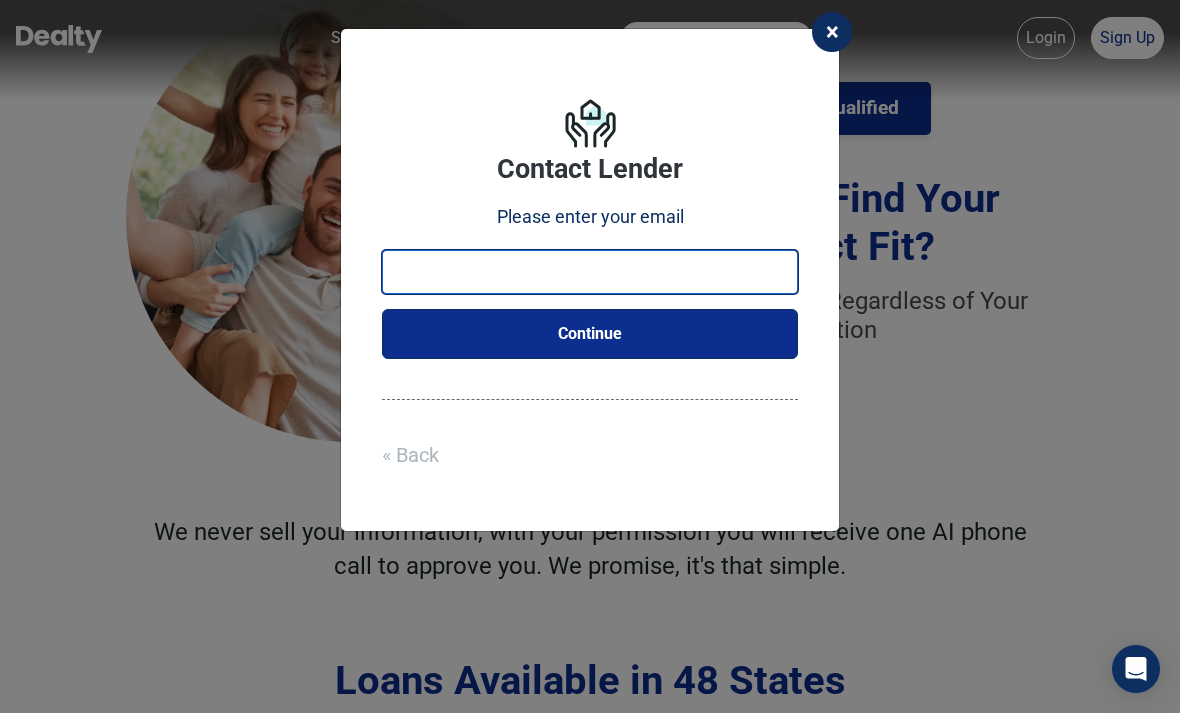 type on "shea2887@gmail.com" 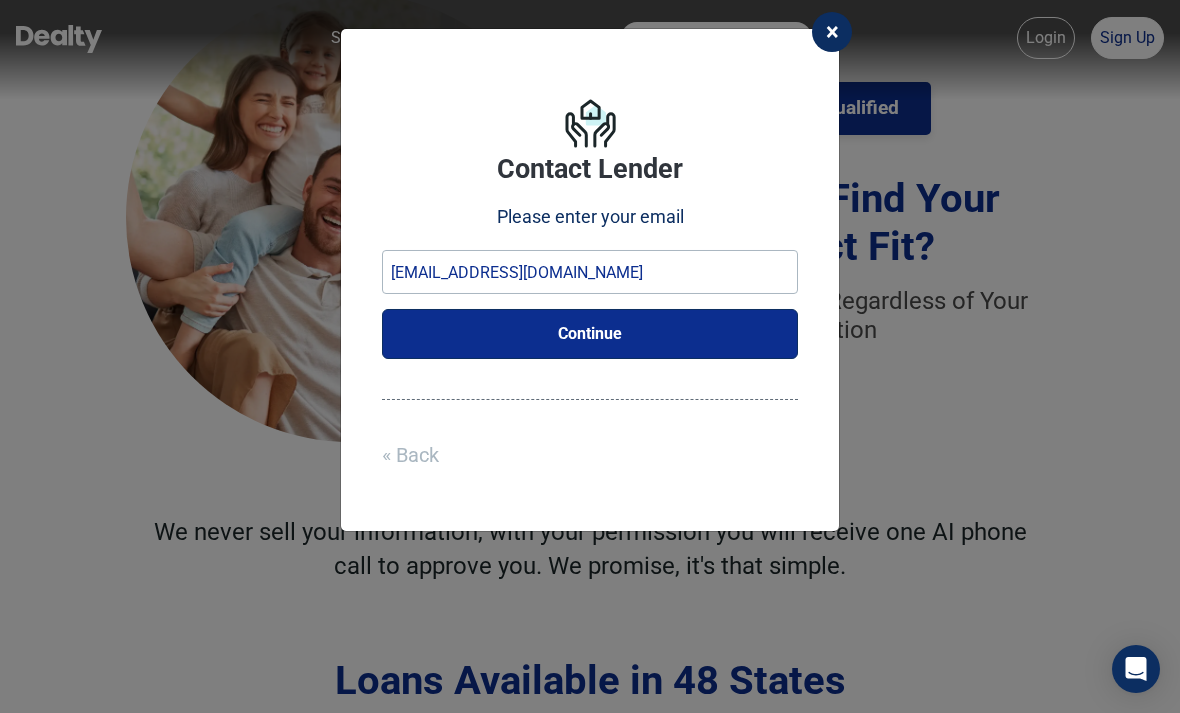 scroll, scrollTop: 3490, scrollLeft: 0, axis: vertical 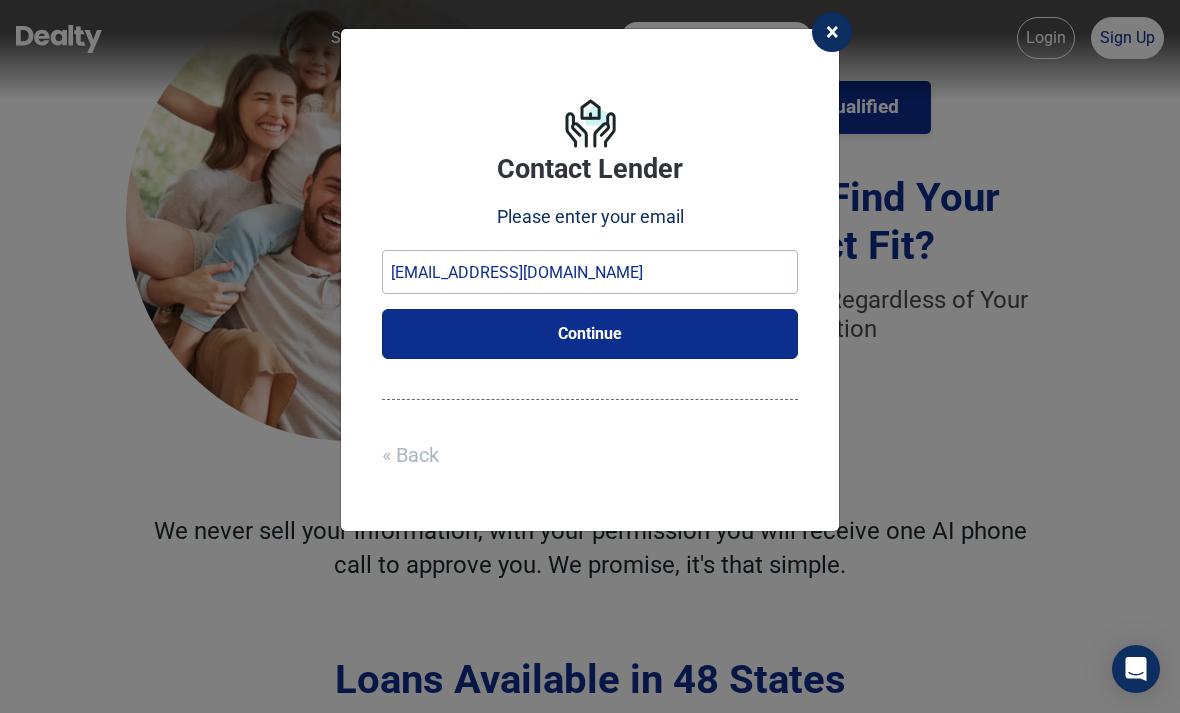 click on "Continue" at bounding box center (590, 334) 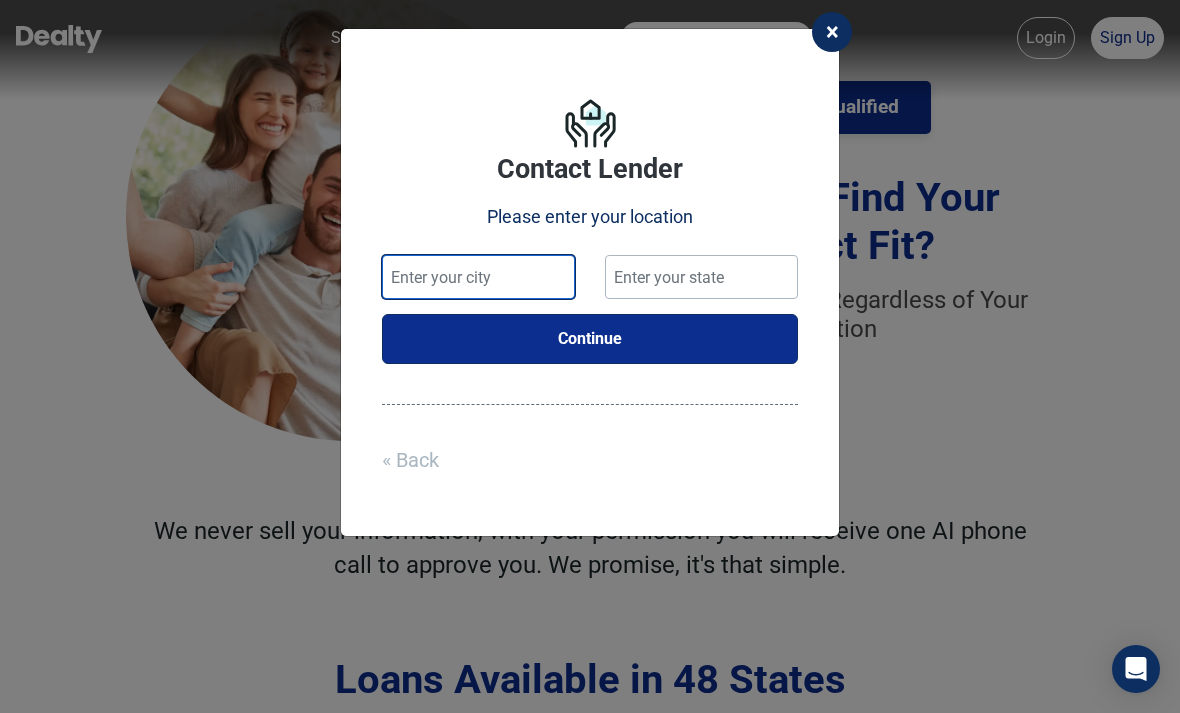 click at bounding box center (478, 277) 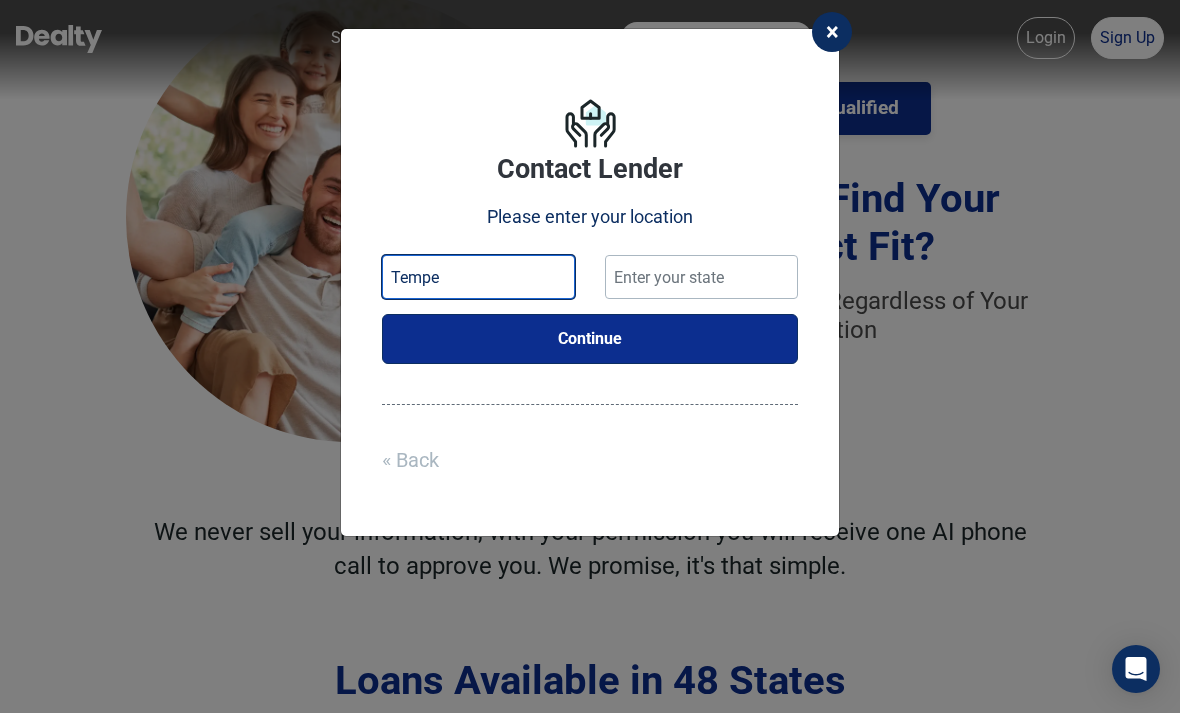 type on "Tempe" 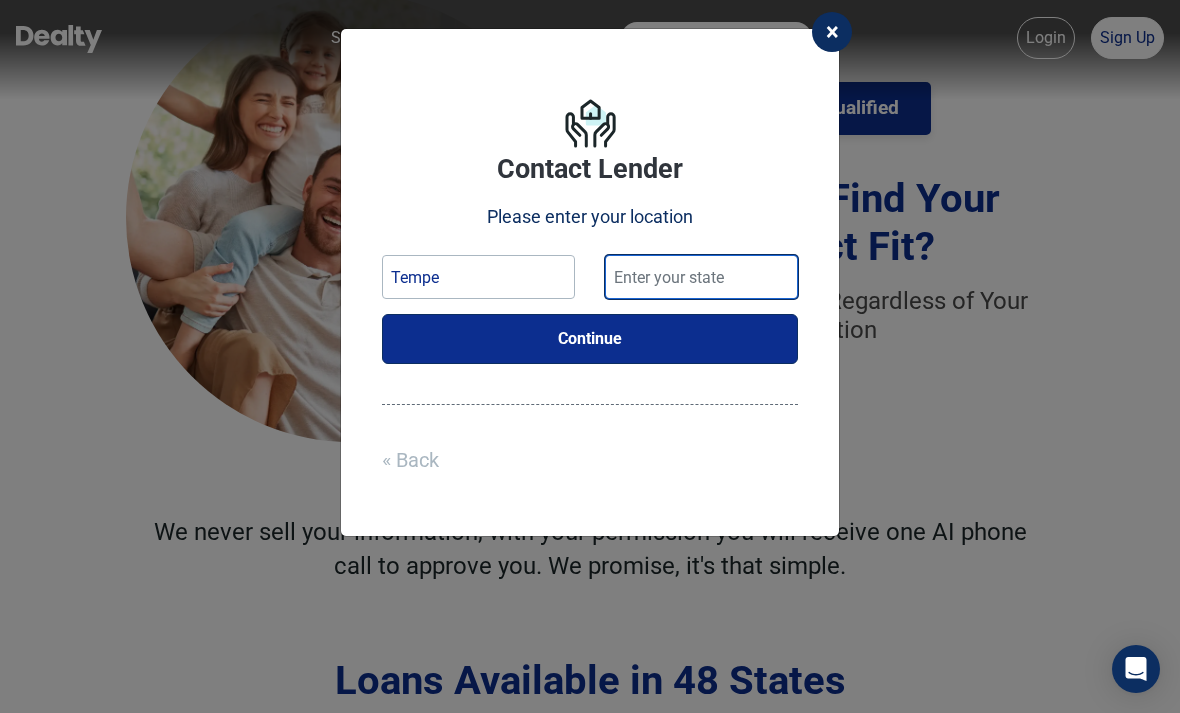 click at bounding box center [701, 277] 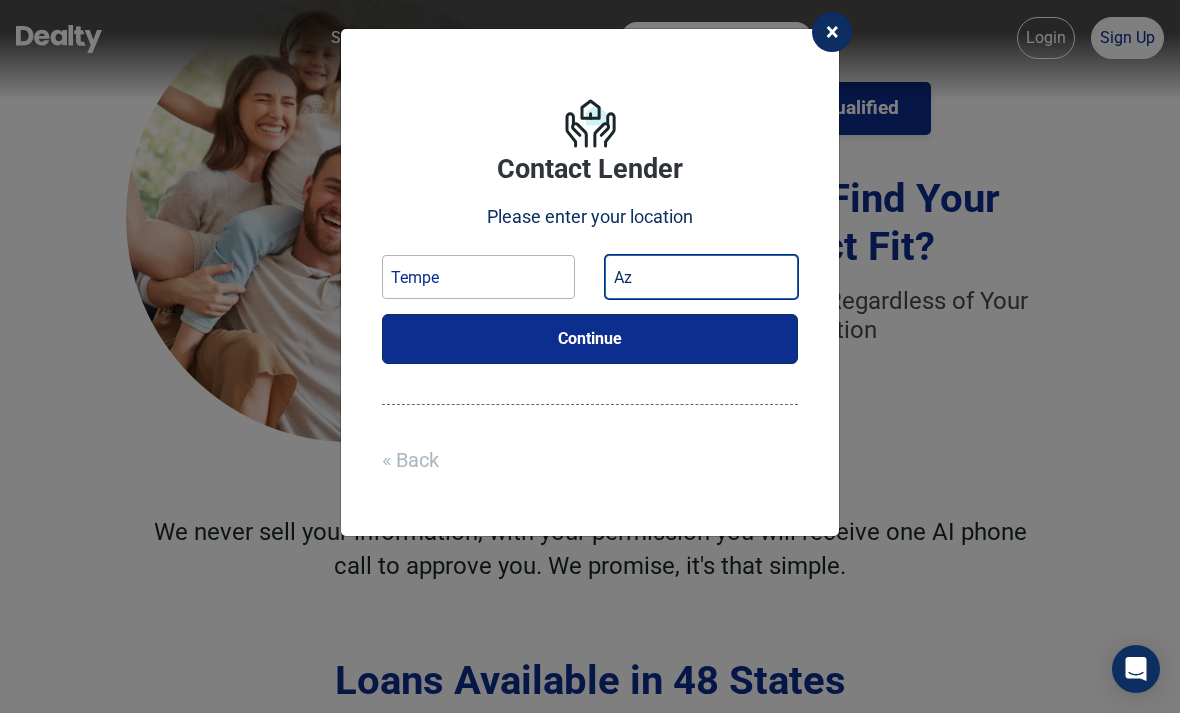 type on "Az" 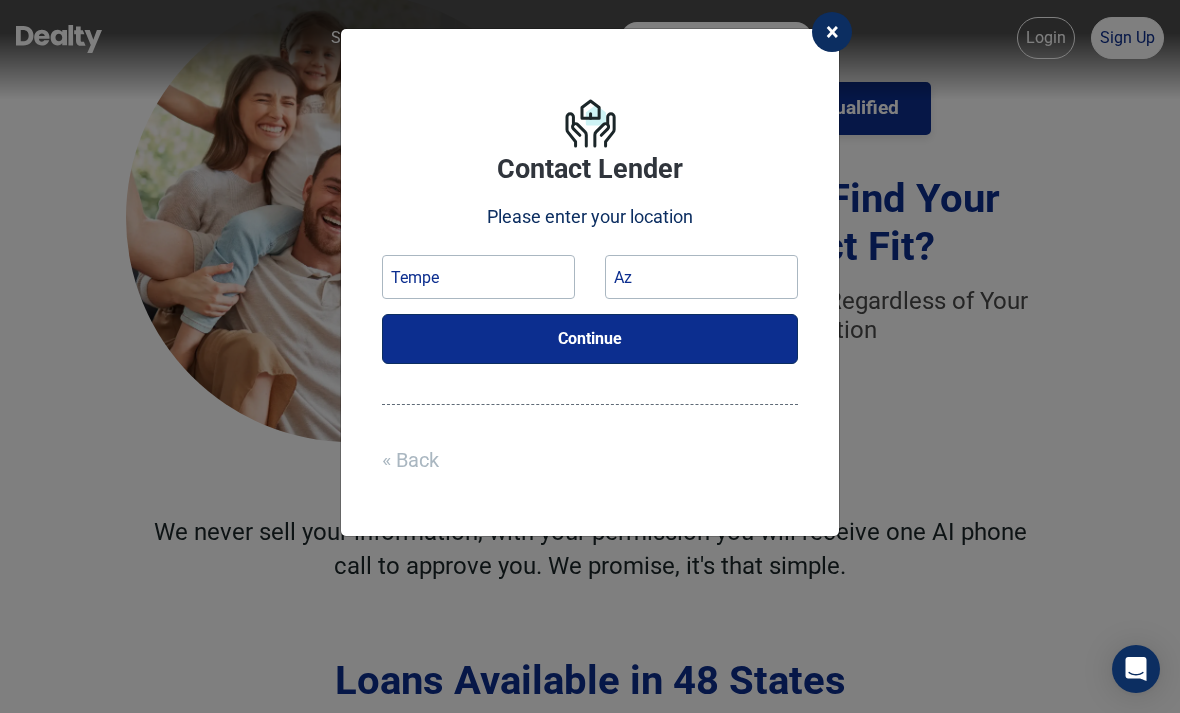 click on "Continue" at bounding box center [590, 339] 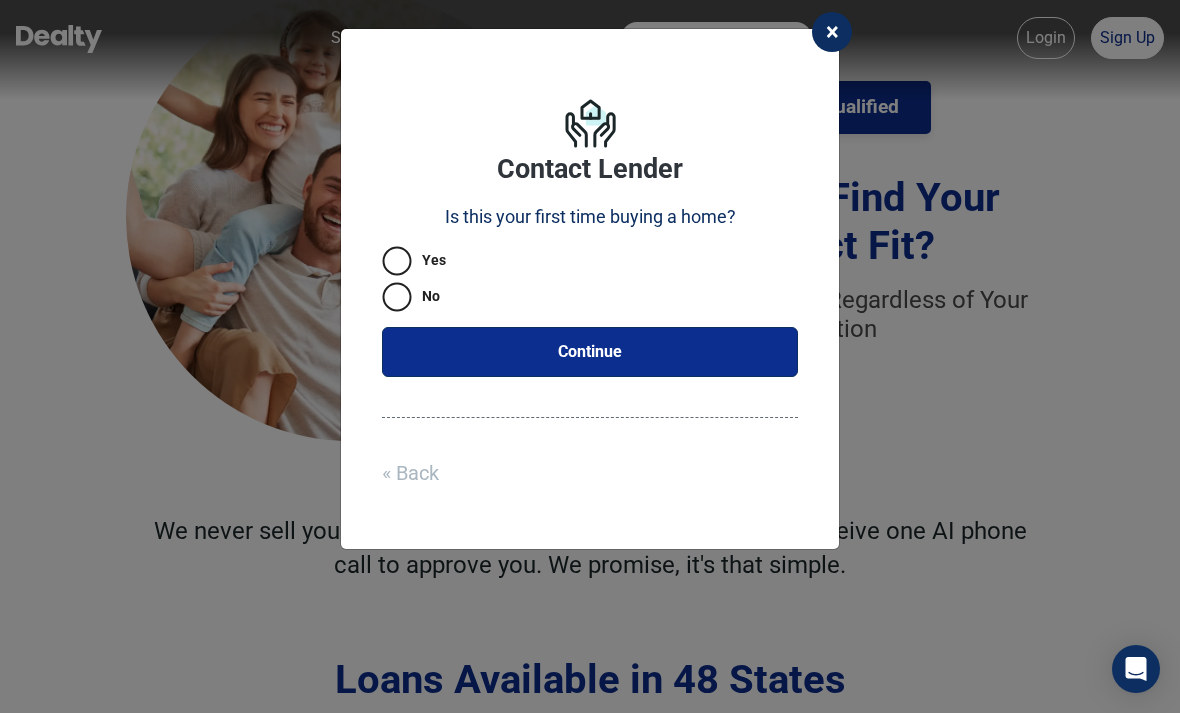 click 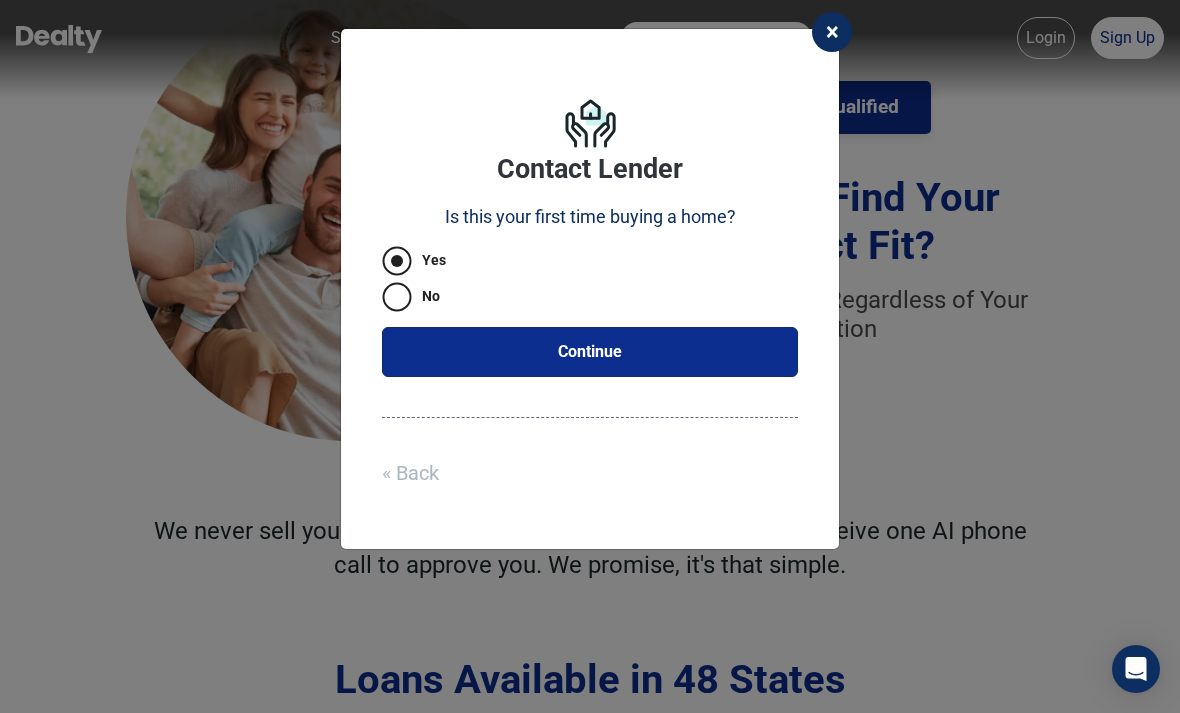 click on "Continue" at bounding box center [590, 352] 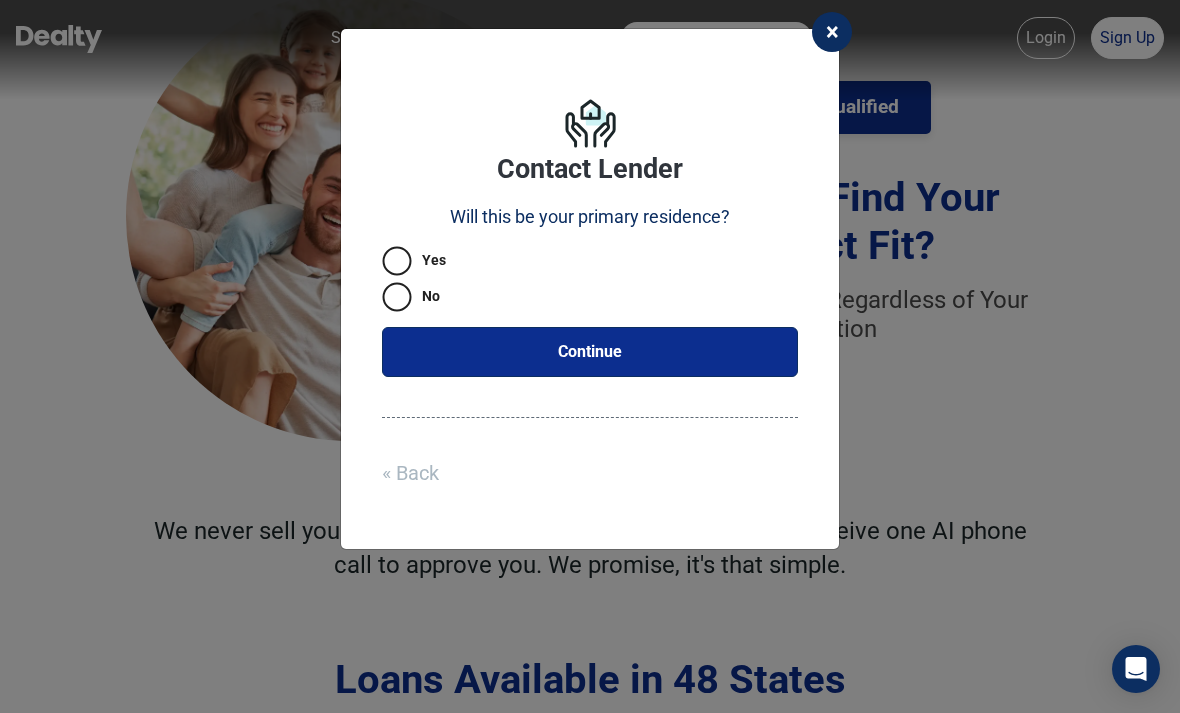 click 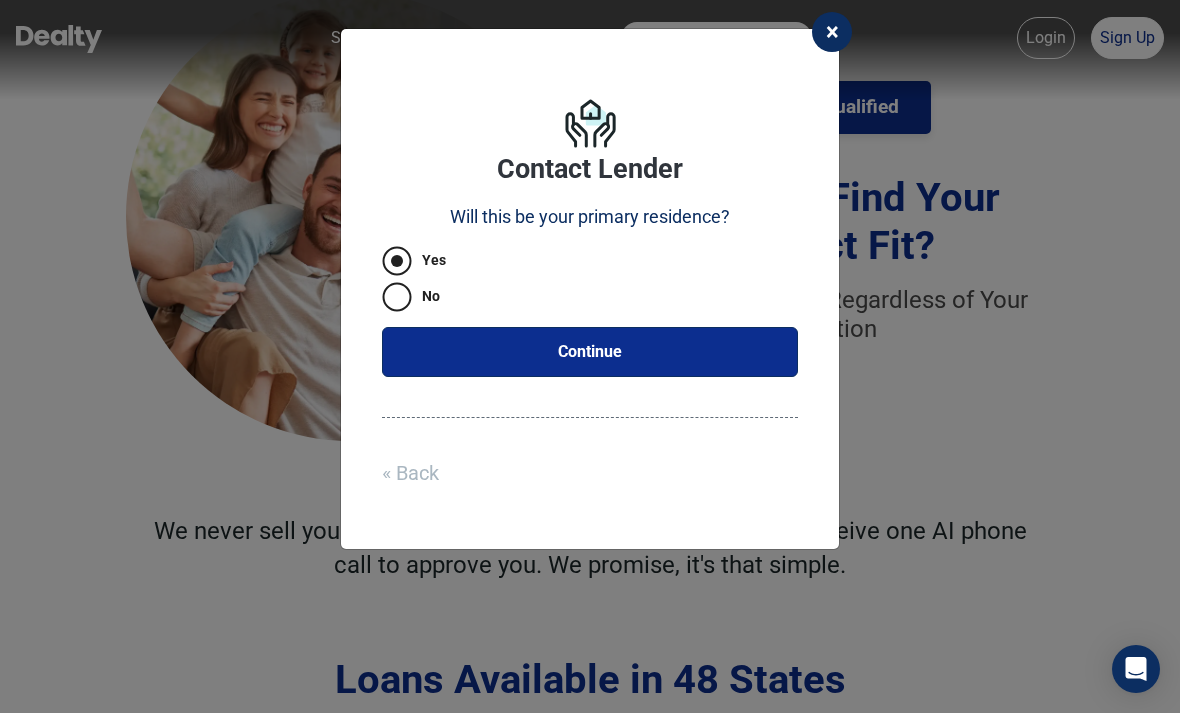 click on "Continue" at bounding box center [590, 352] 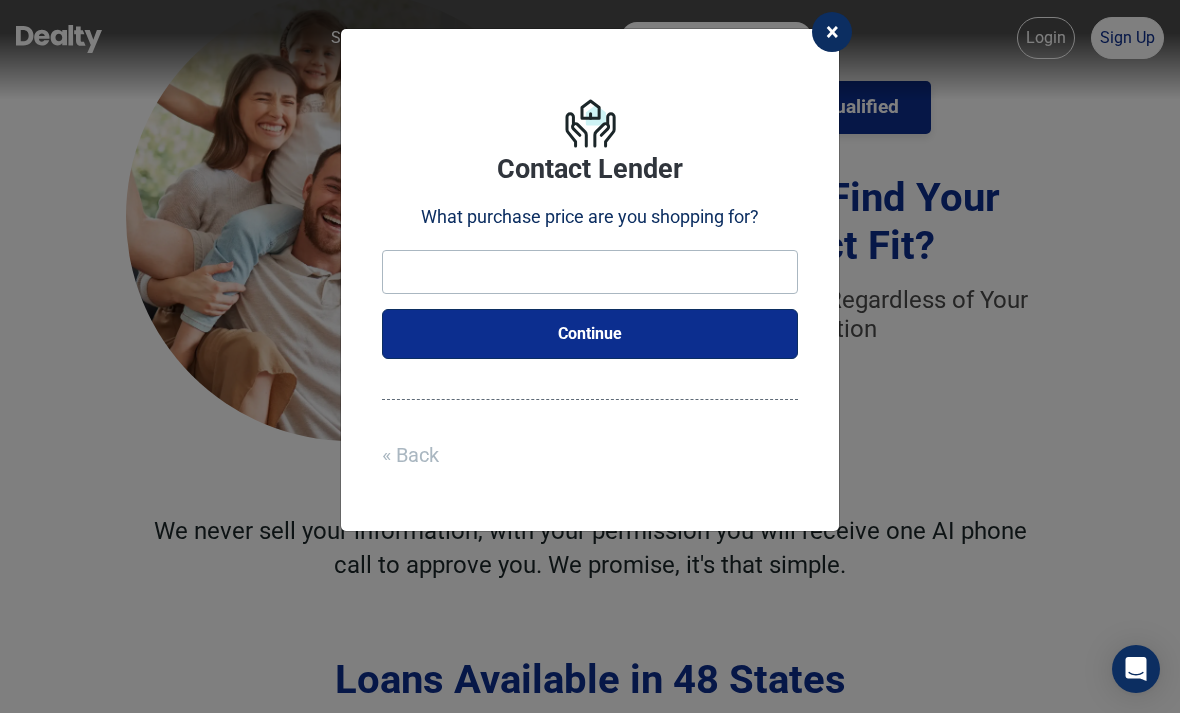 click on "Continue" at bounding box center [590, 334] 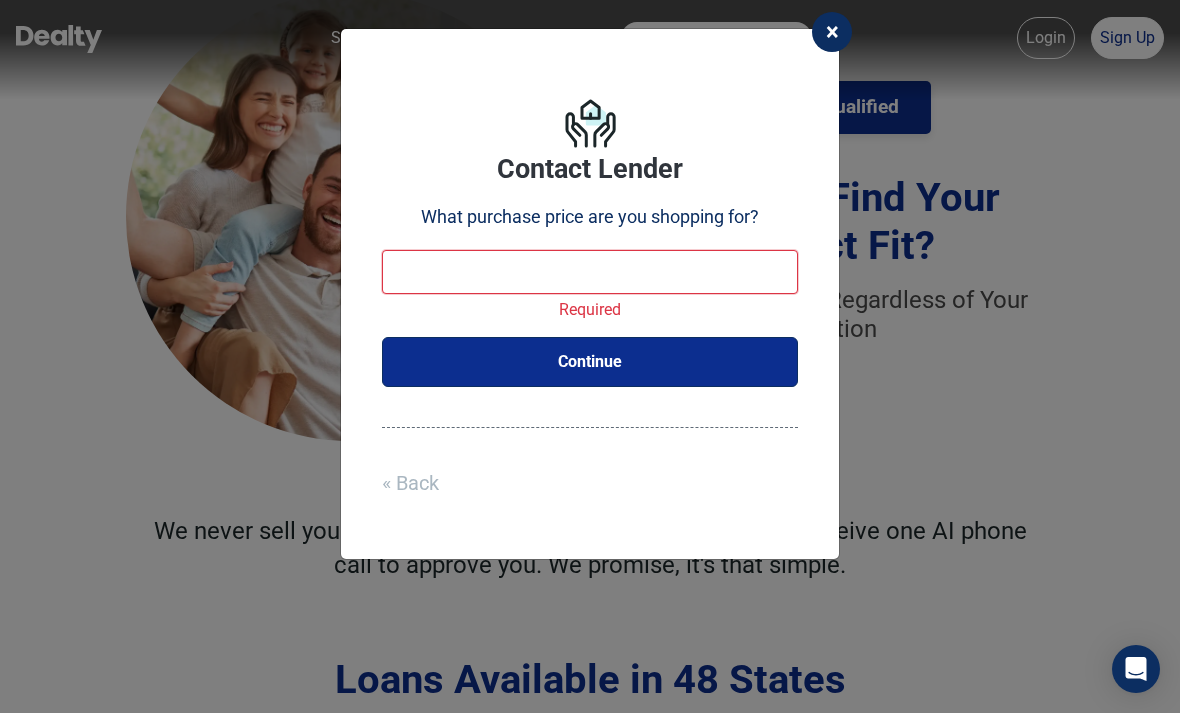 click at bounding box center (590, 272) 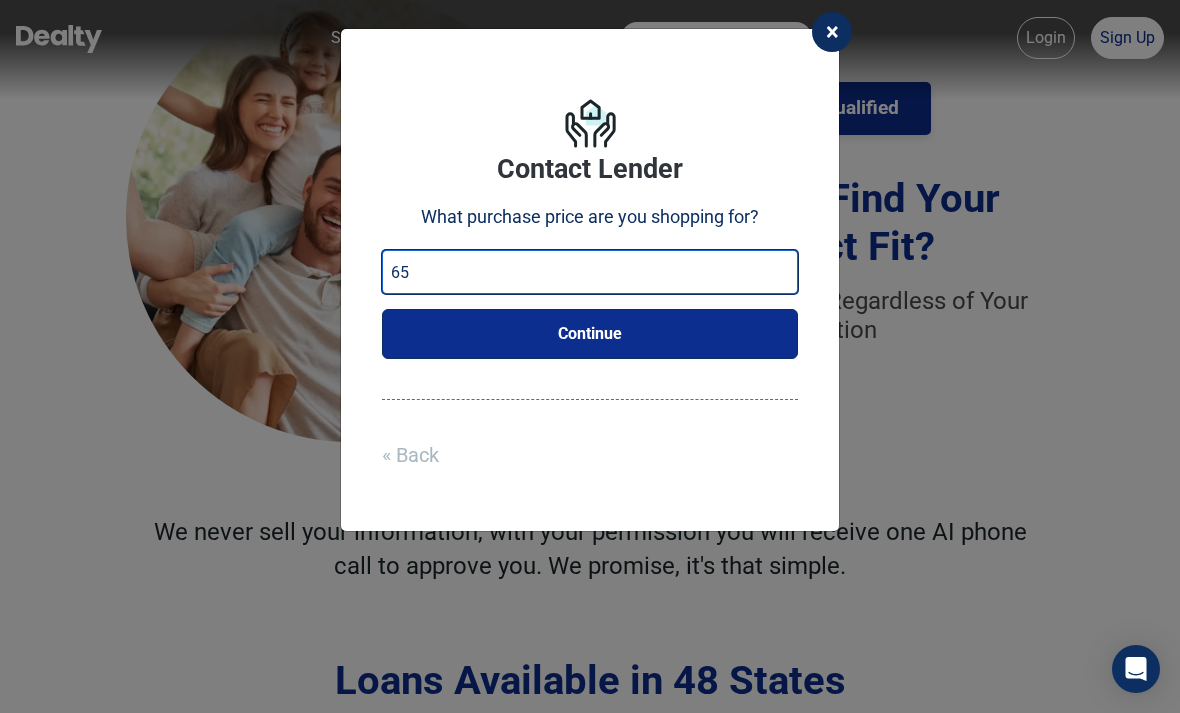 type on "650" 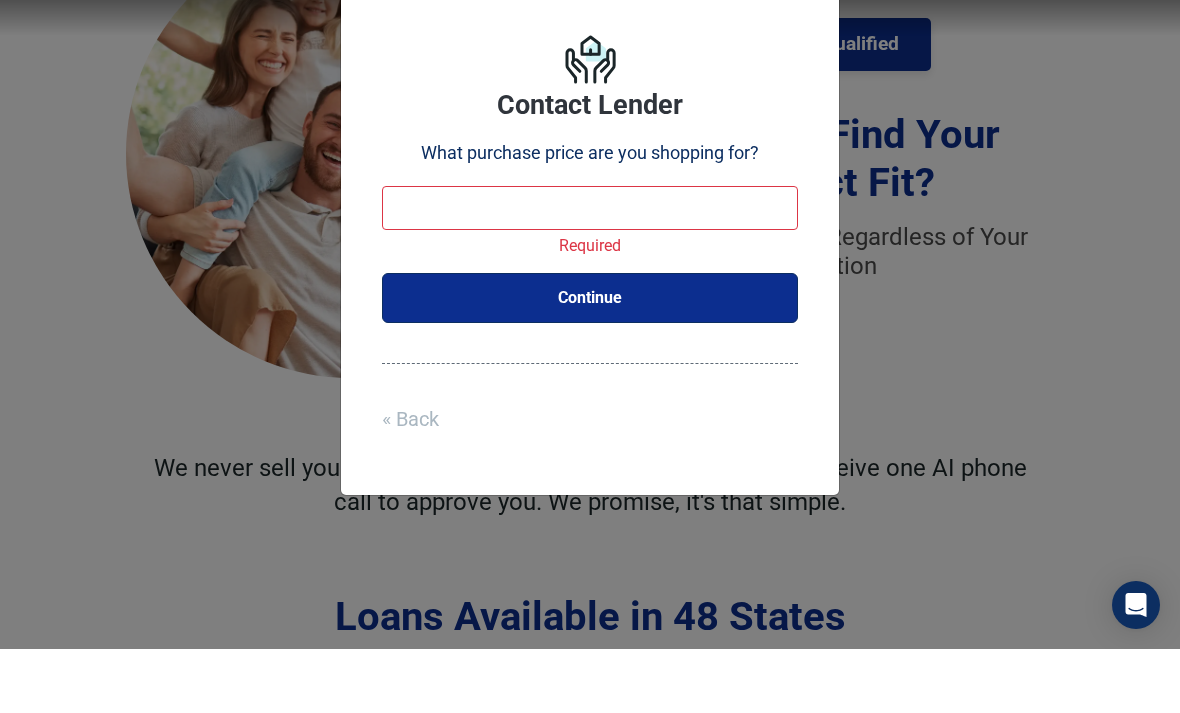 click on "Continue" at bounding box center (590, 362) 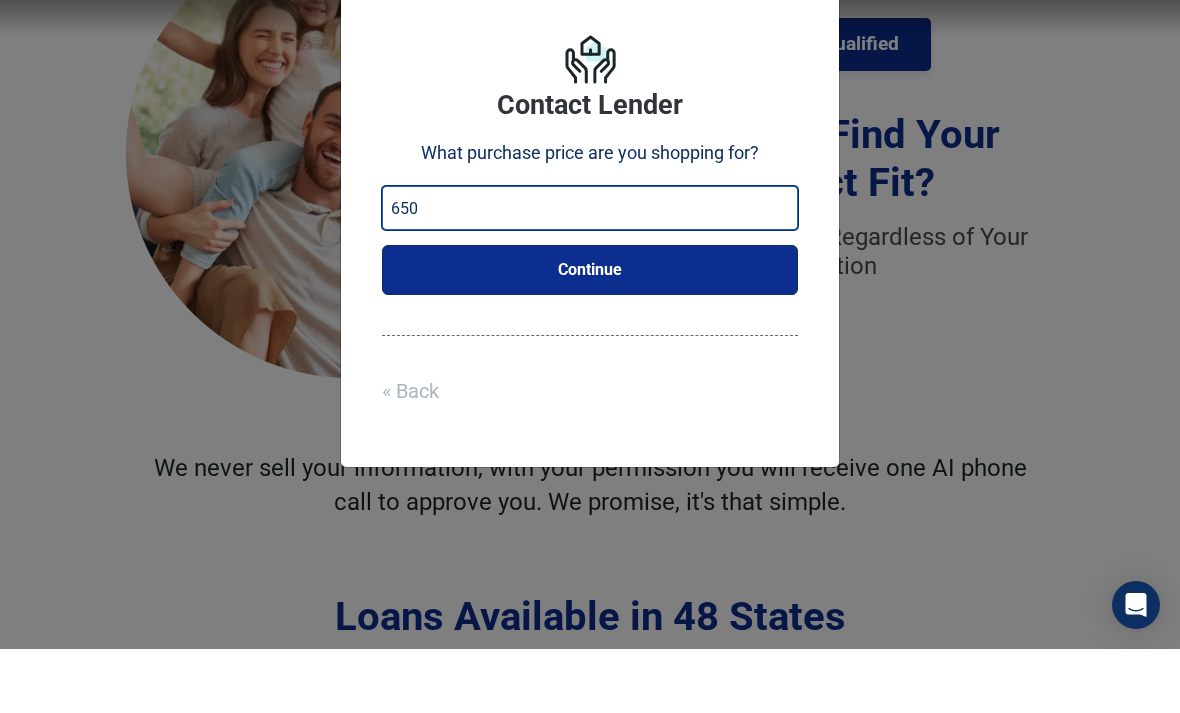 type on "650" 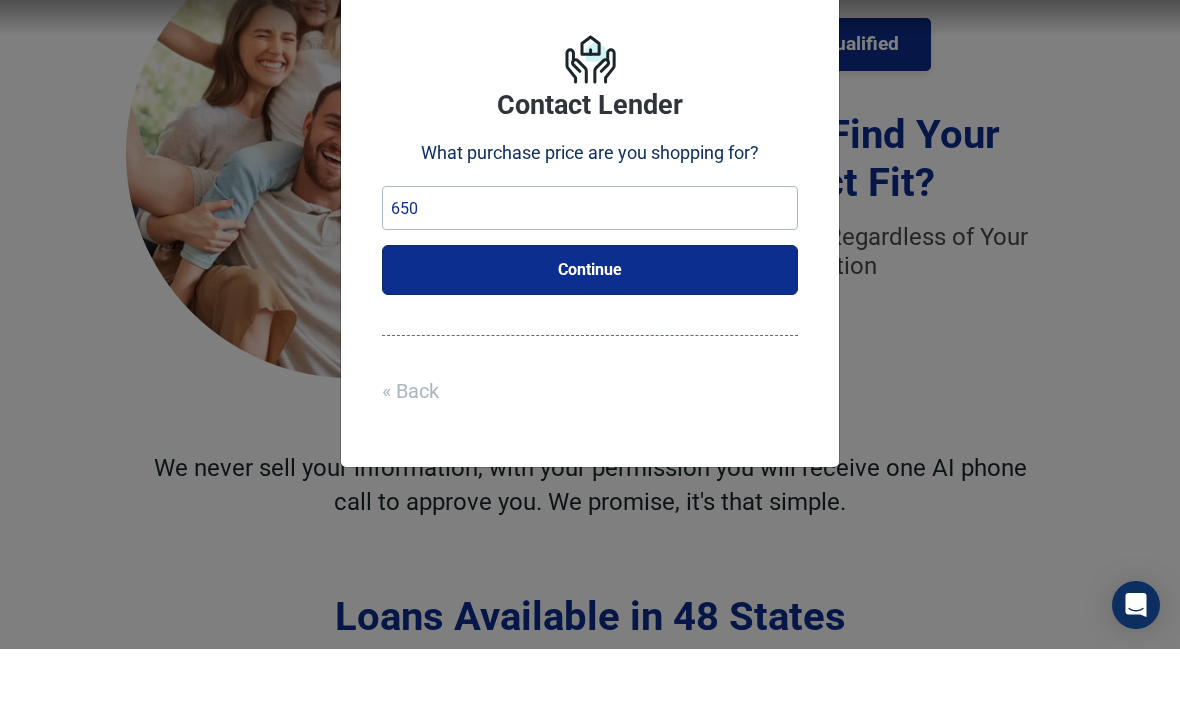 click on "Continue" at bounding box center [590, 334] 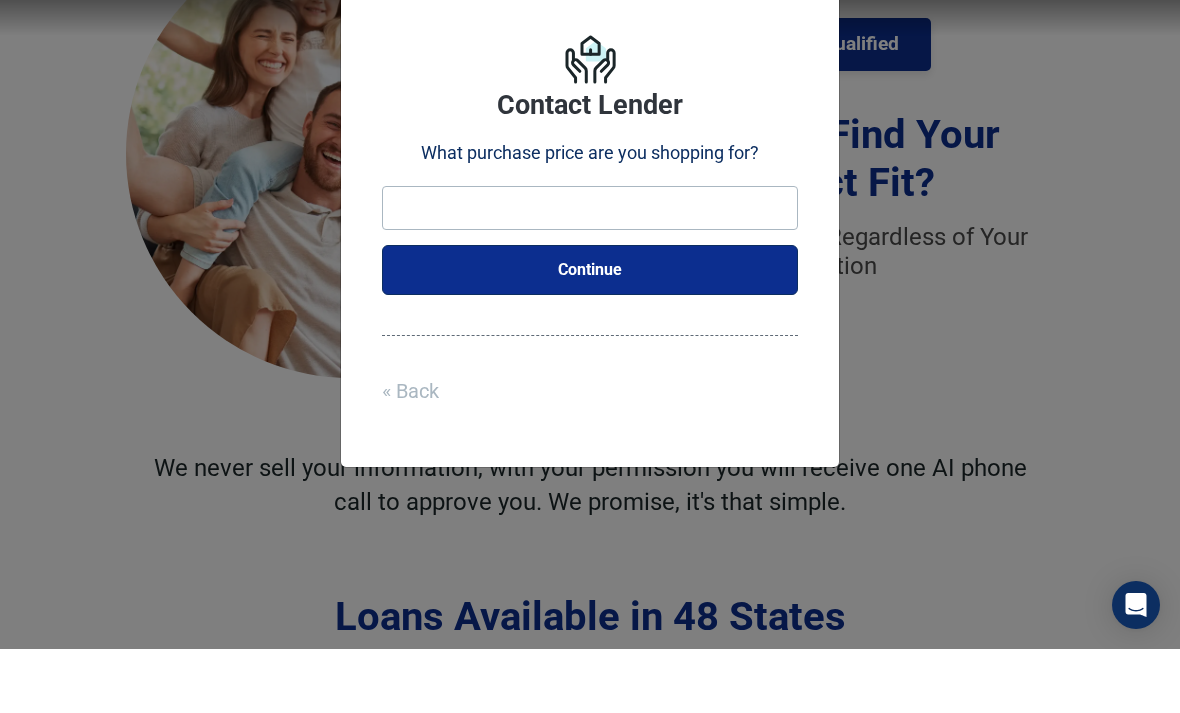 scroll, scrollTop: 3554, scrollLeft: 0, axis: vertical 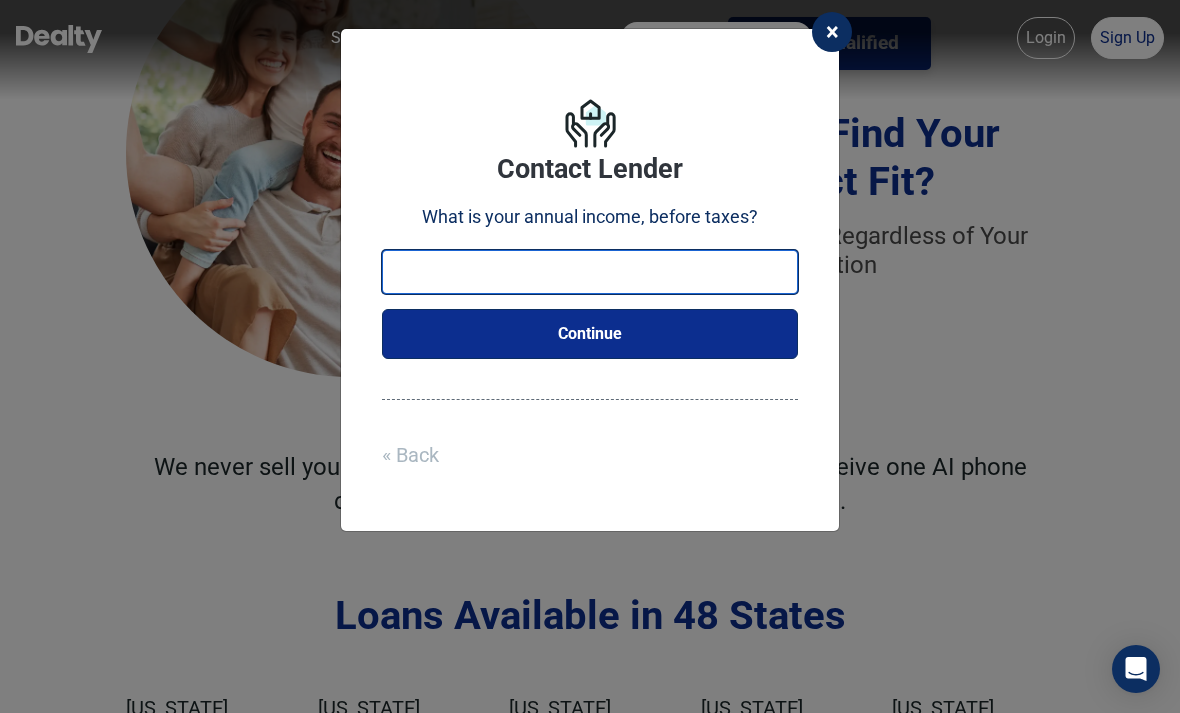 click at bounding box center (590, 272) 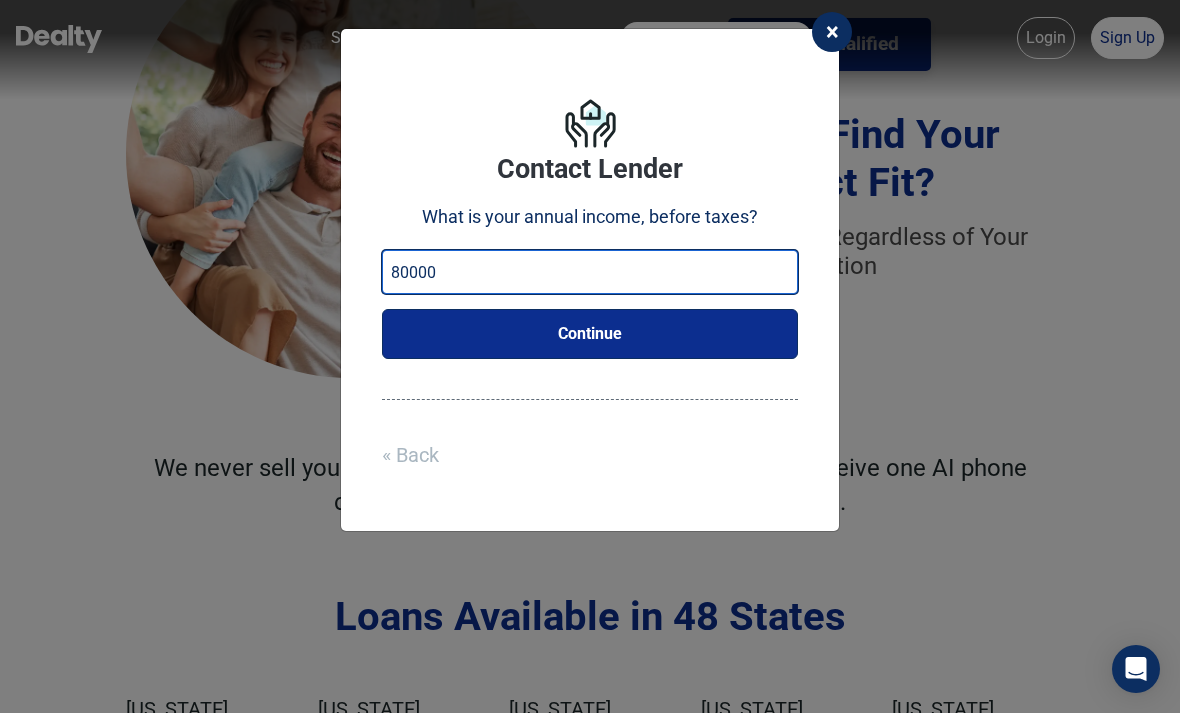type on "80000" 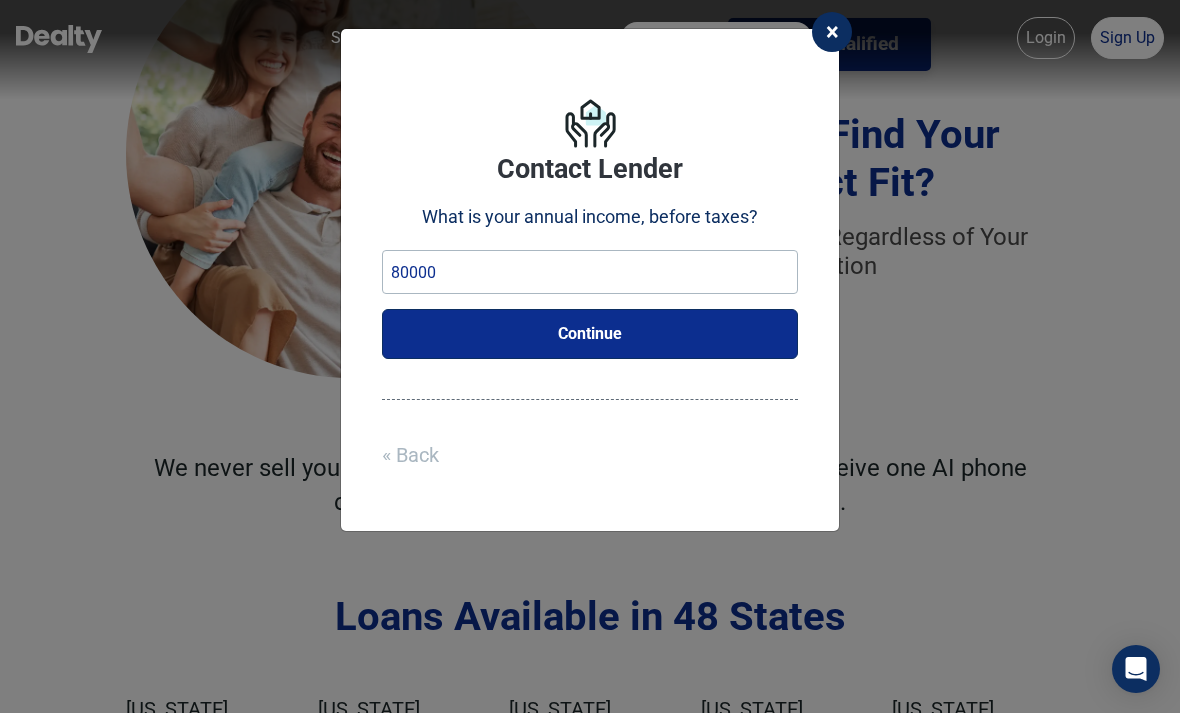click on "Continue" at bounding box center [590, 334] 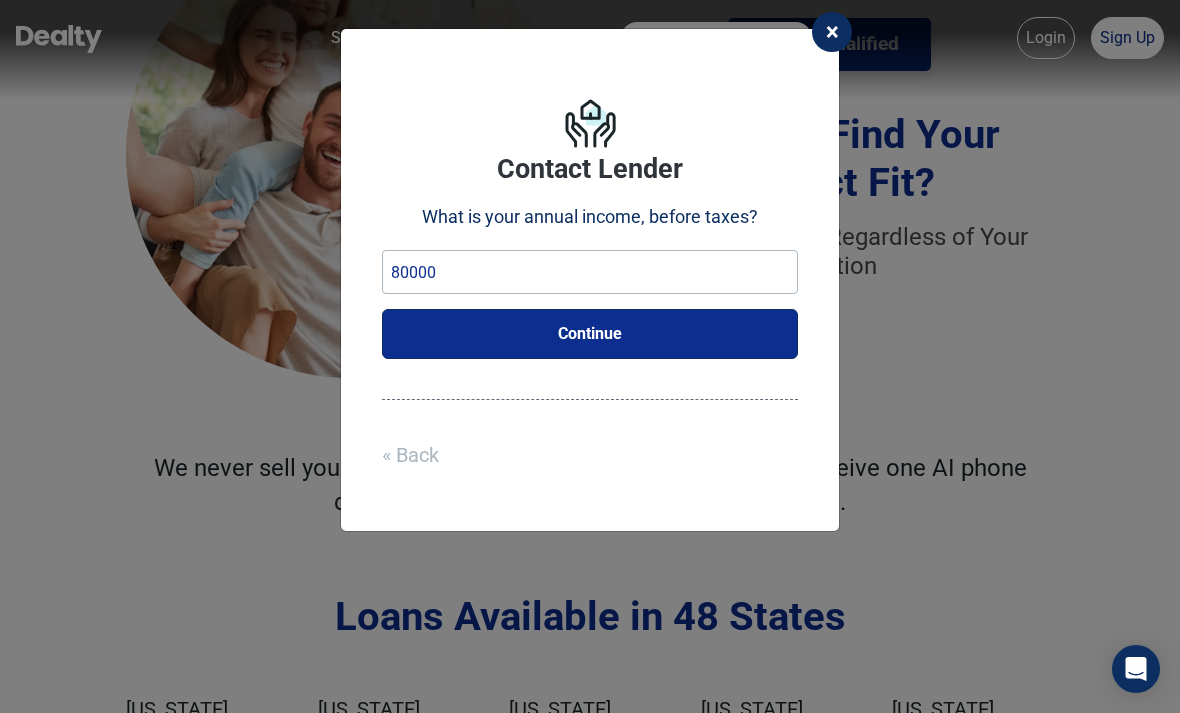 scroll, scrollTop: 3554, scrollLeft: 0, axis: vertical 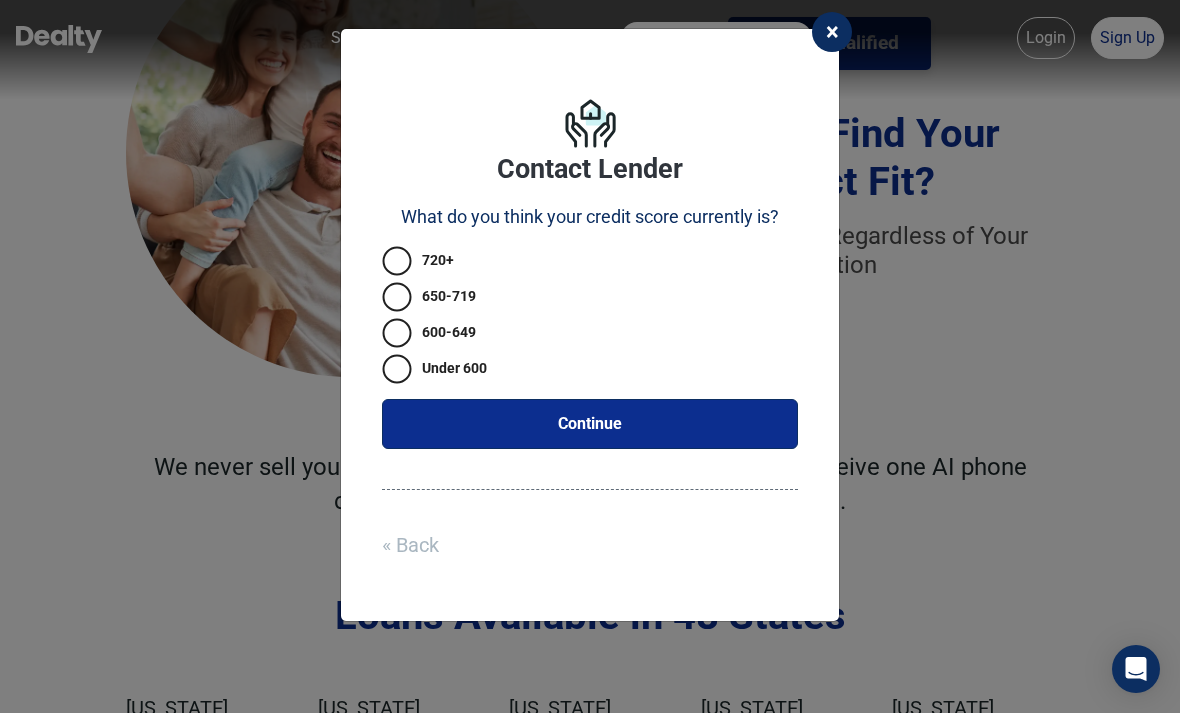 click 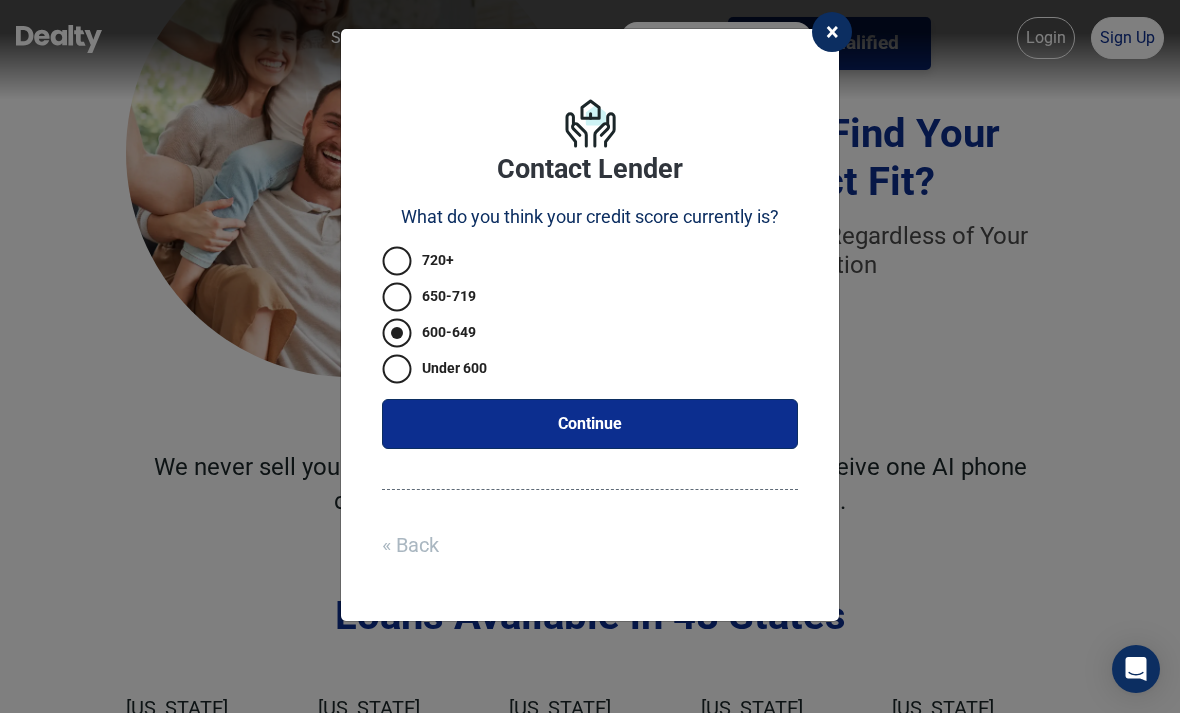 click on "Continue" at bounding box center (590, 424) 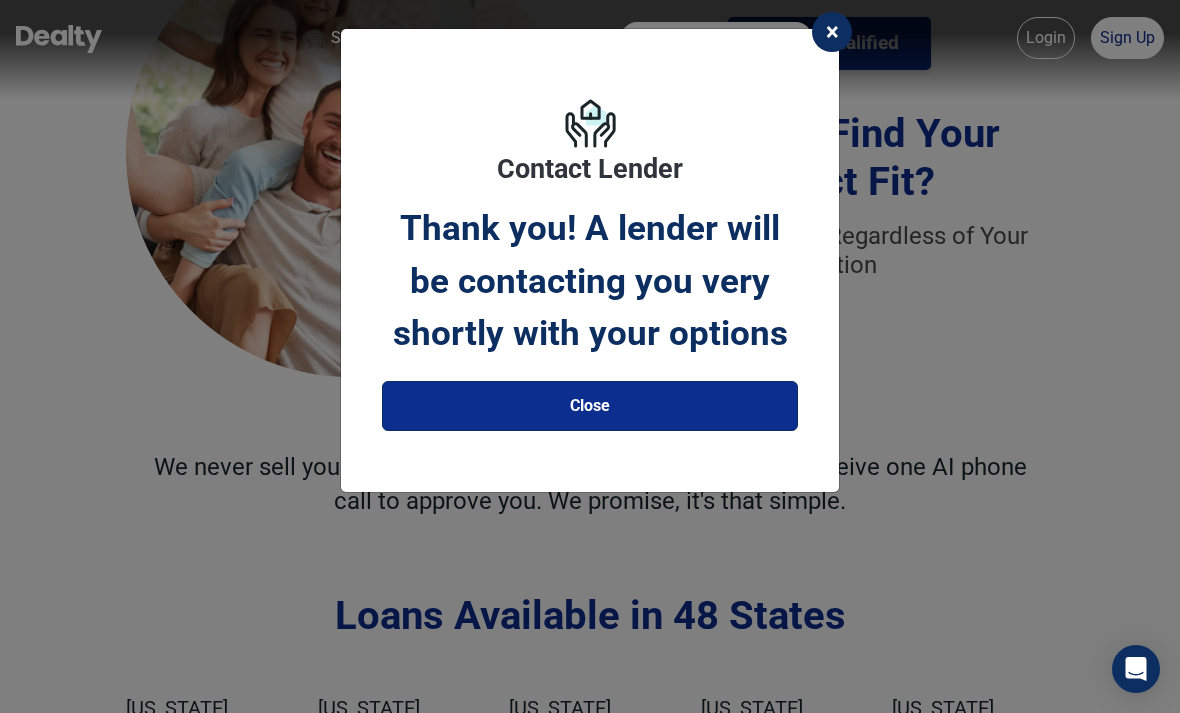 click on "Close" at bounding box center [590, 406] 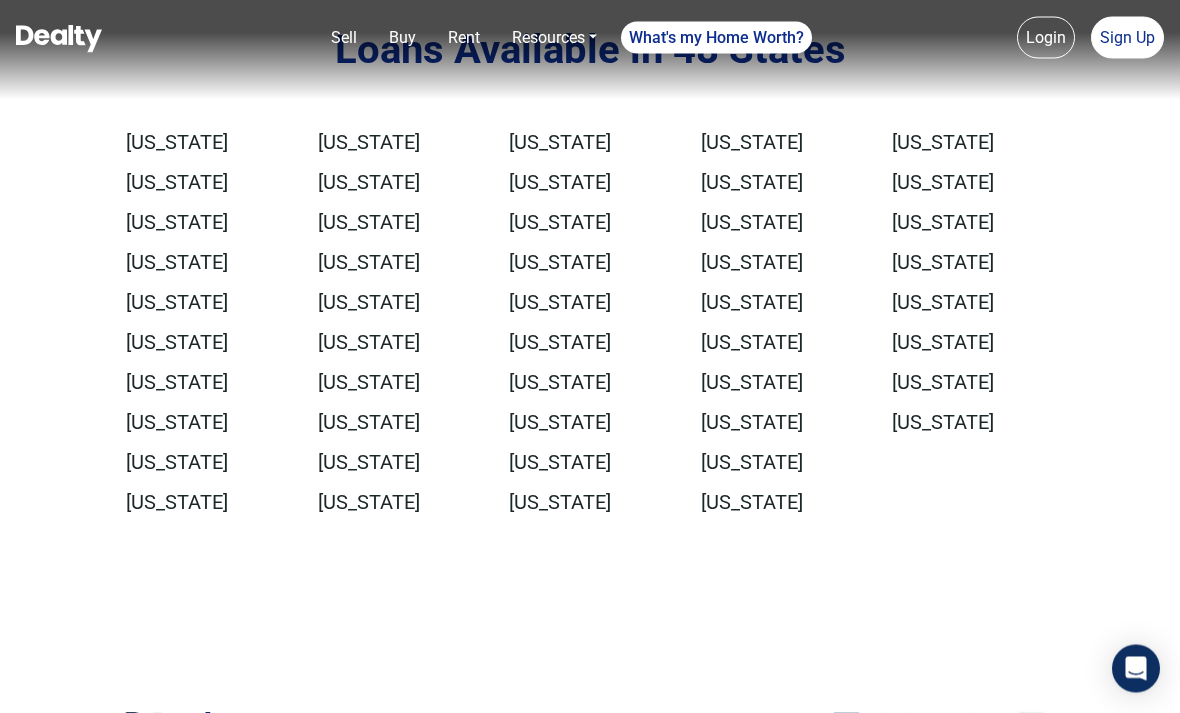 scroll, scrollTop: 4120, scrollLeft: 0, axis: vertical 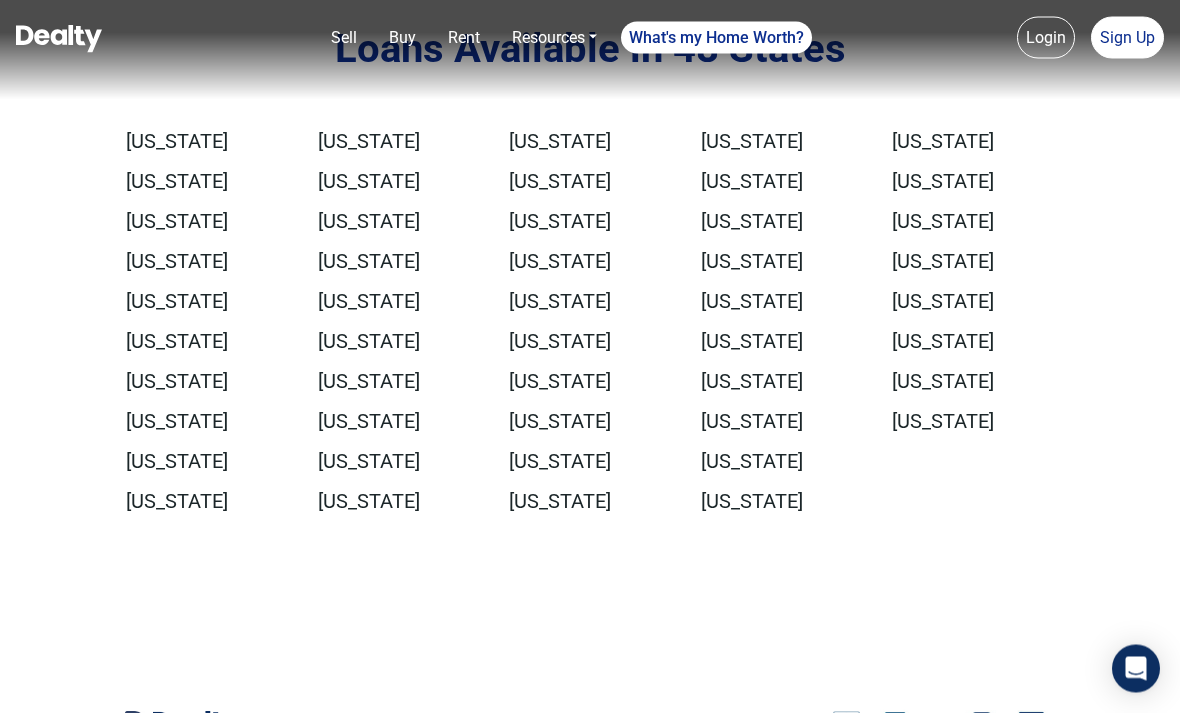click on "[US_STATE]" at bounding box center [207, 182] 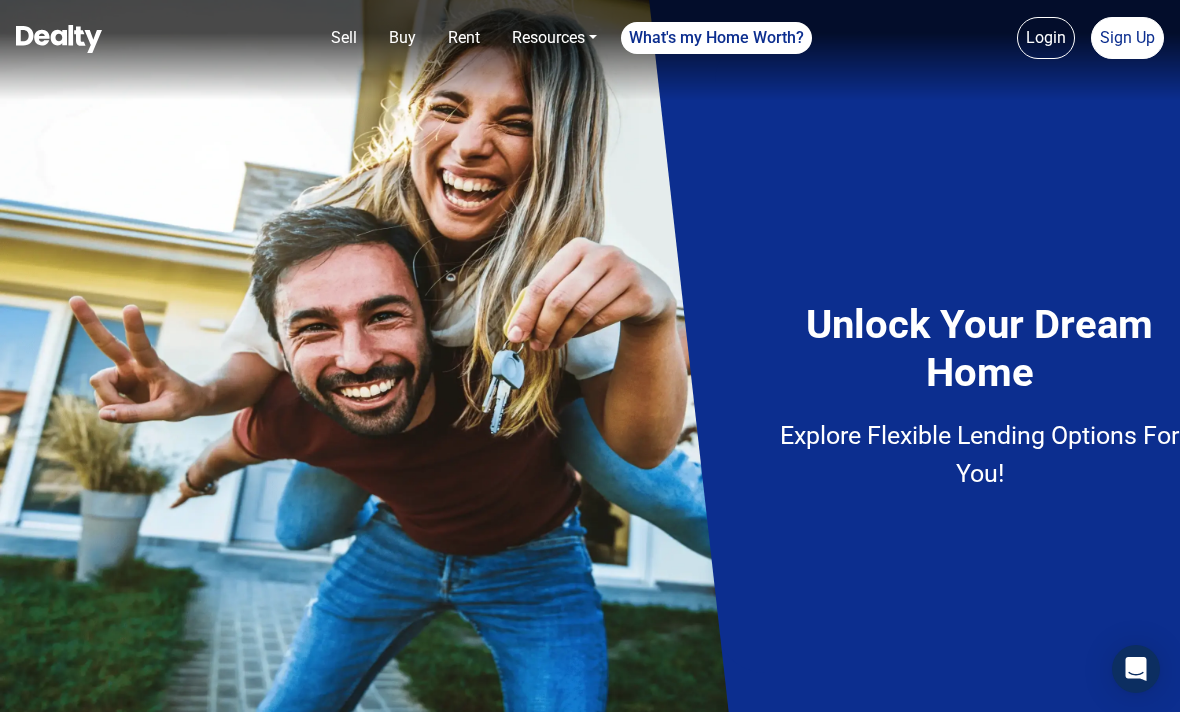 scroll, scrollTop: 0, scrollLeft: 0, axis: both 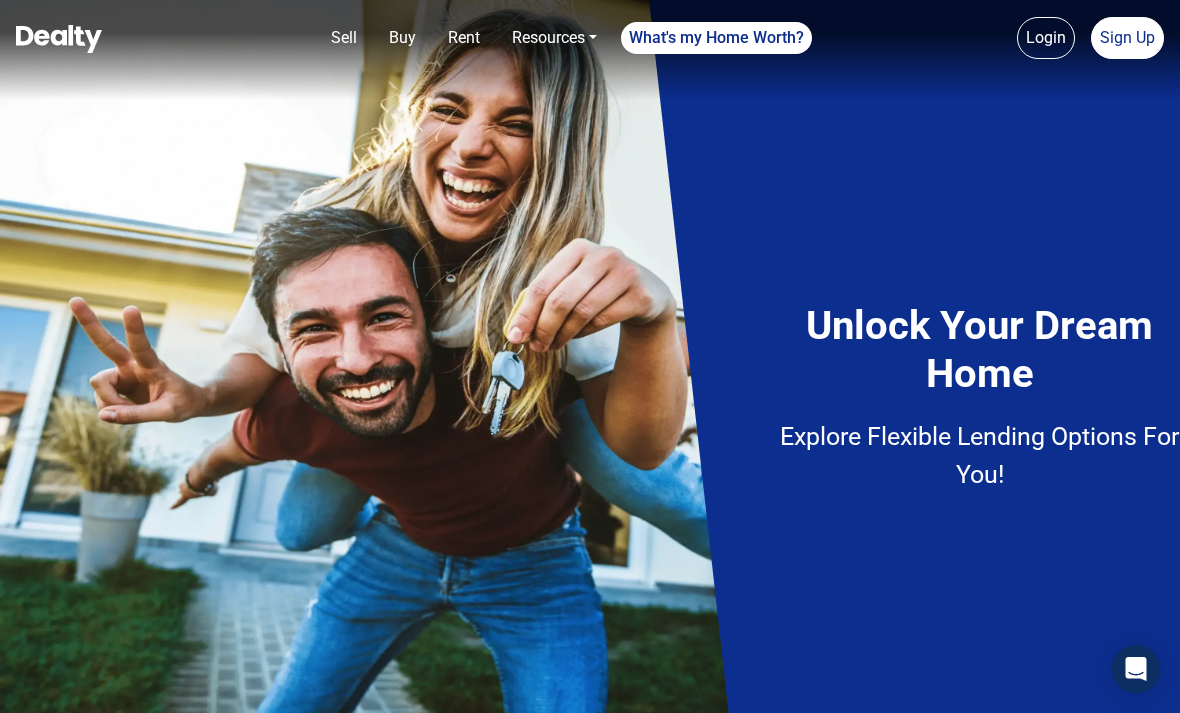 click on "Buy" at bounding box center (402, 38) 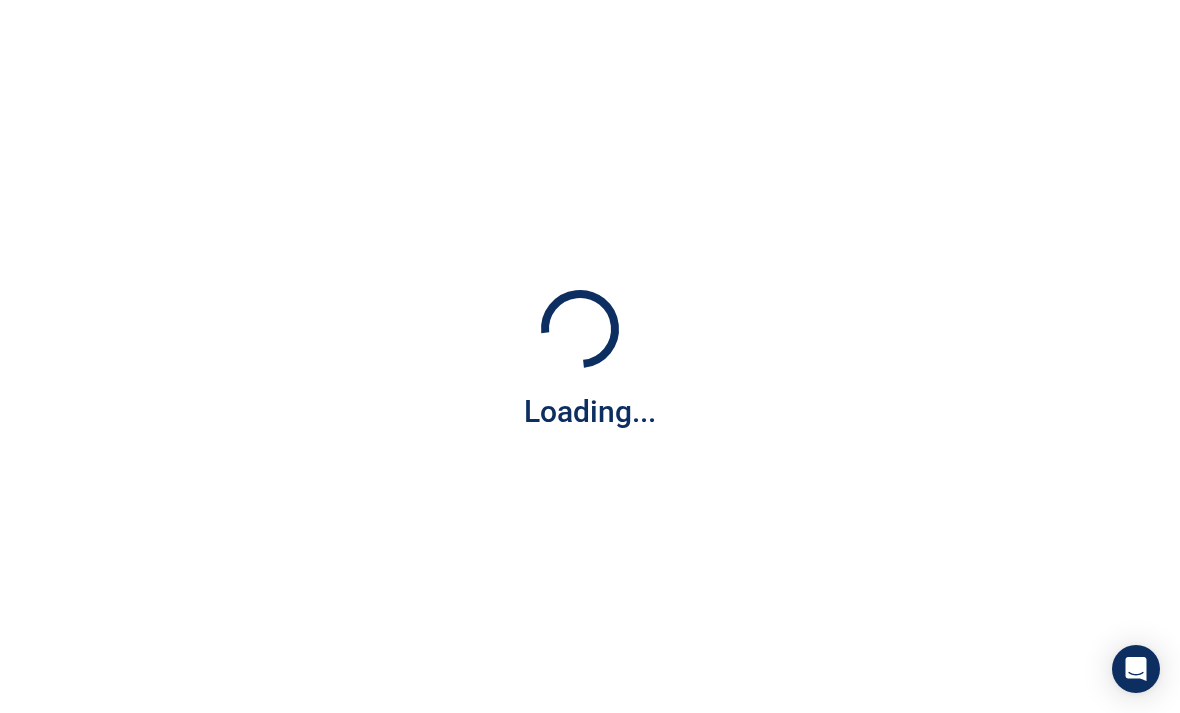 scroll, scrollTop: 0, scrollLeft: 0, axis: both 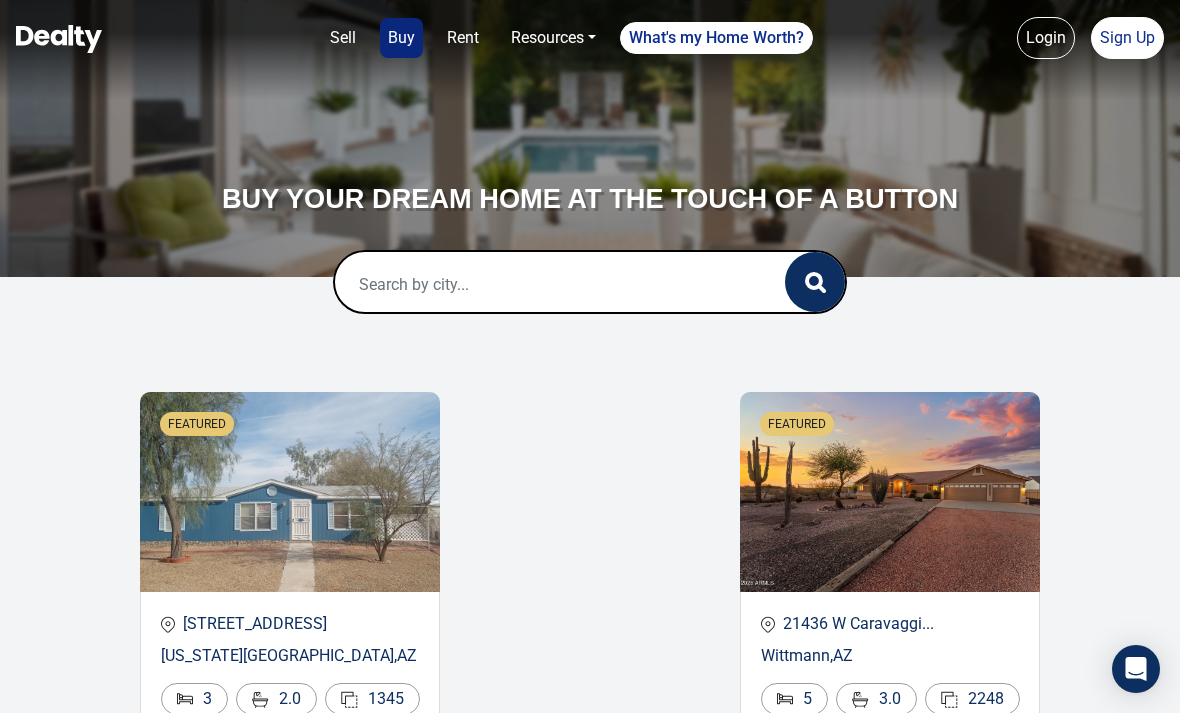 click at bounding box center [539, 284] 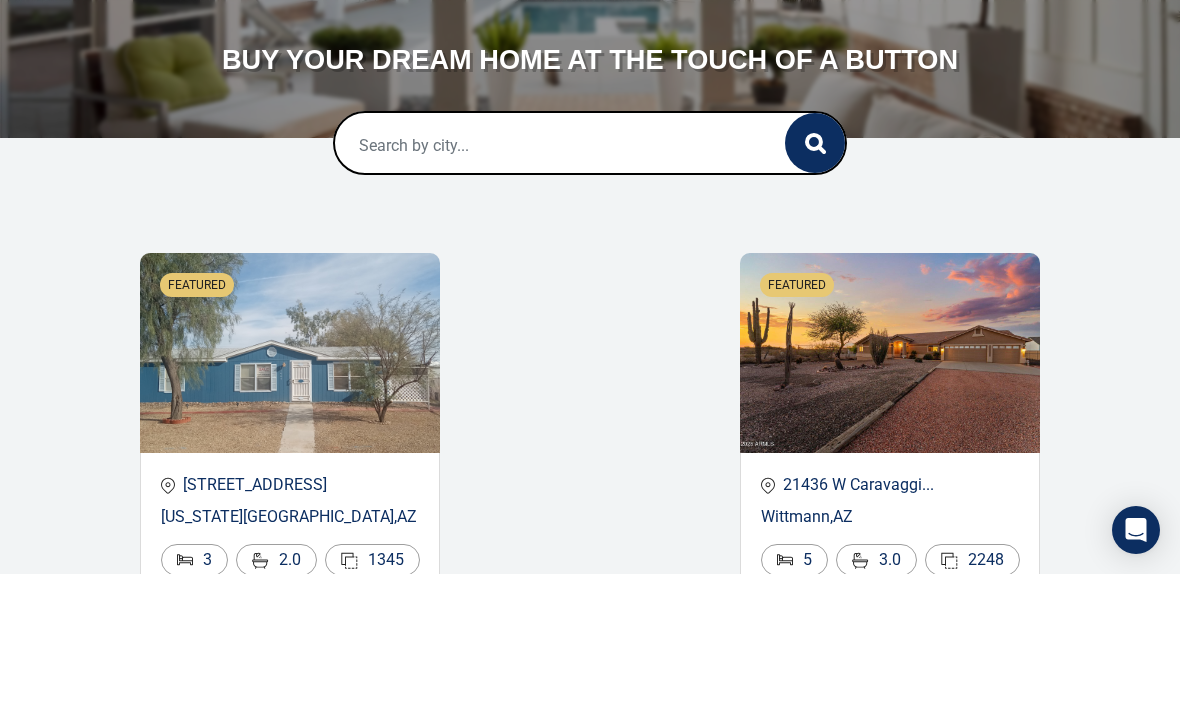 click on "FEATURED 11404 W CUSTER Road Arizona City ,  AZ 3 2.0 1345 $ 209,900 FEATURED 21436 W Caravaggi... Wittmann ,  AZ 5 3.0 2248 $ 895,000 FEATURED 1085 E HIGHLINE D... Payson ,  AZ 3 2.0 1991 $ 995,000 4963 E Calle Bril... Tucson ,  AZ 3 3.0 2658 $ 1,050,000 11742 W Tom Henry... Marana ,  AZ 4 3.0 2055 $ 399,000 1019 N Bedford   ... Tucson ,  AZ 3 3.0 1852 $ 235,000 7730 E Calle del ... Tucson ,  AZ 4 2.0 1884 $ 489,000 3539 N Encanto St... Casa Grande ,  AZ 4 2.0 1823 $ 339,000 9233 E NEVILLE Av... Mesa ,  AZ 2 2.0 892 $ 319,000 2413 W BEVERLY Road Phoenix ,  AZ 3 2.0 1515 $ 435,900 649 W ENSUENO Court Gilbert ,  AZ 5 3.0 2035 $ 650,000 4601 N 102ND Aven... Phoenix ,  AZ 2 2.5 1088 $ 265,000 3415 W LONE CACTU... Phoenix ,  AZ 5 2.0 2044 $ 514,999 1406 W EMERALD Av... Mesa ,  AZ 2 2.0 1282 $ 349,777 8606 W VAN BUREN ... Tolleson ,  AZ 3 2.0 1064 $ 263,000 3008 E ARROW Poin... Payson ,  AZ 0 ******** 17818 $ 100,000 617 S Meadowood Lane Sierra Vista ,  AZ 3 2.0 1588 $ 275,000 2004 N 108TH Drive Avondale ,  AZ 3 $" at bounding box center [590, 3441] 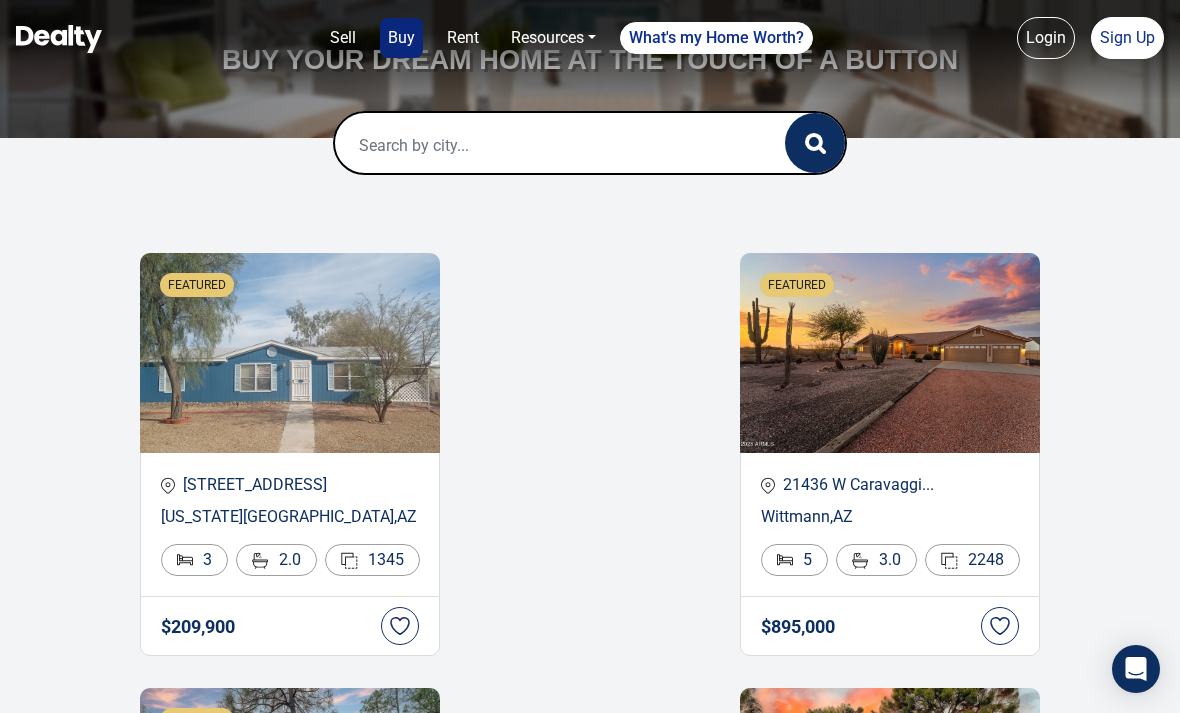 click at bounding box center (539, 145) 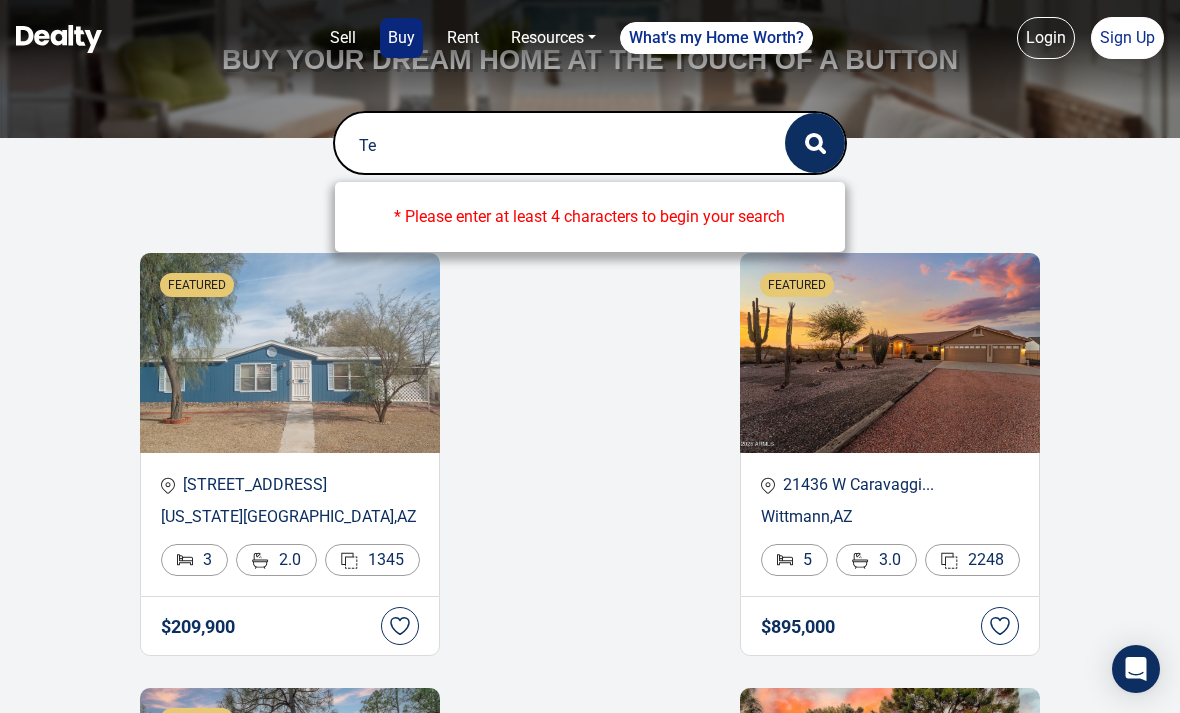 type on "T" 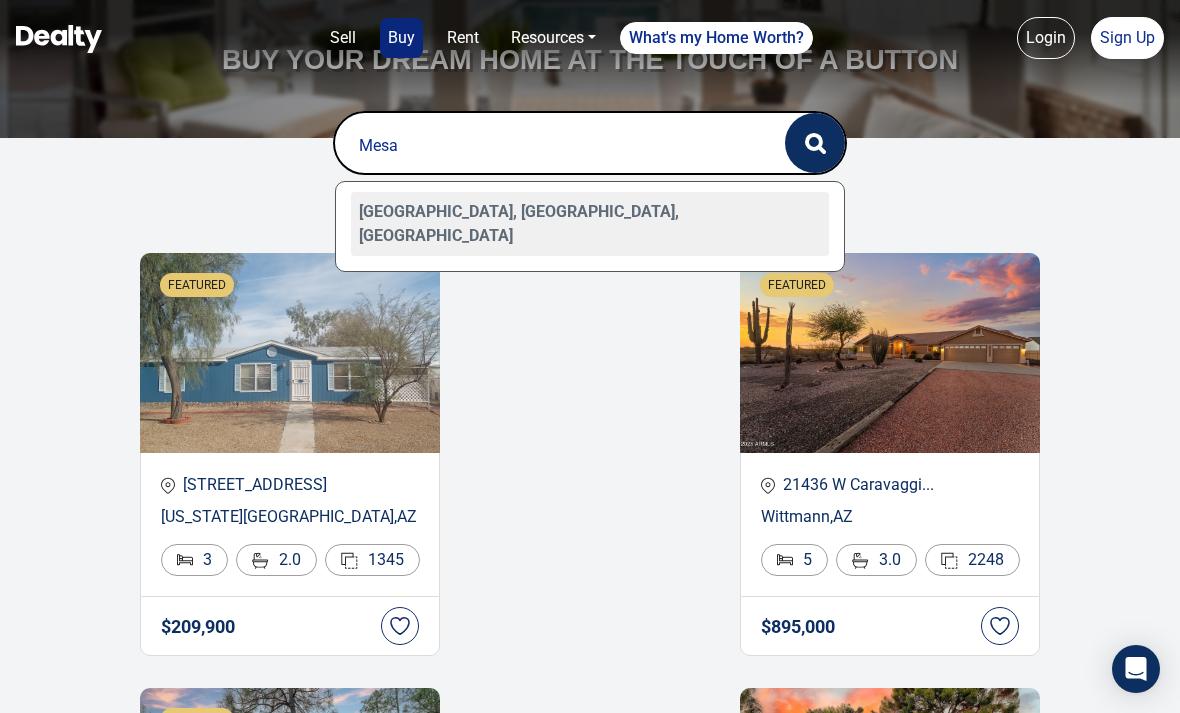 click on "Mesa, AZ, USA" at bounding box center (590, 224) 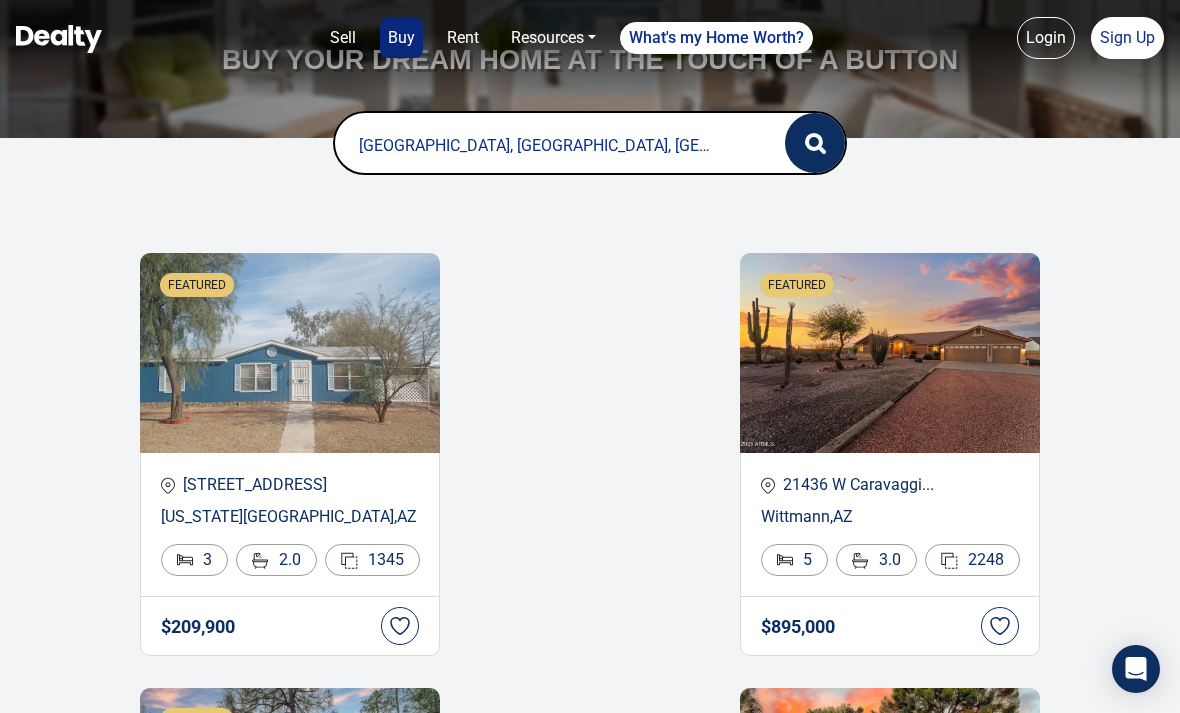 click at bounding box center [815, 143] 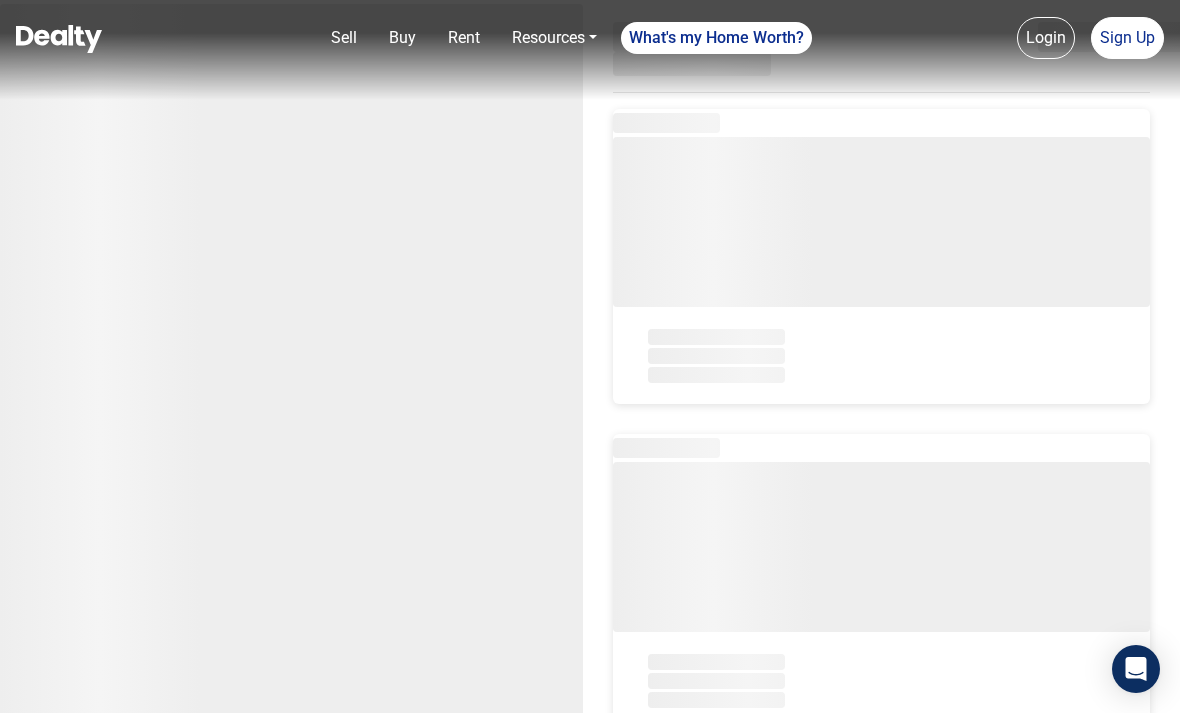 scroll, scrollTop: 0, scrollLeft: 0, axis: both 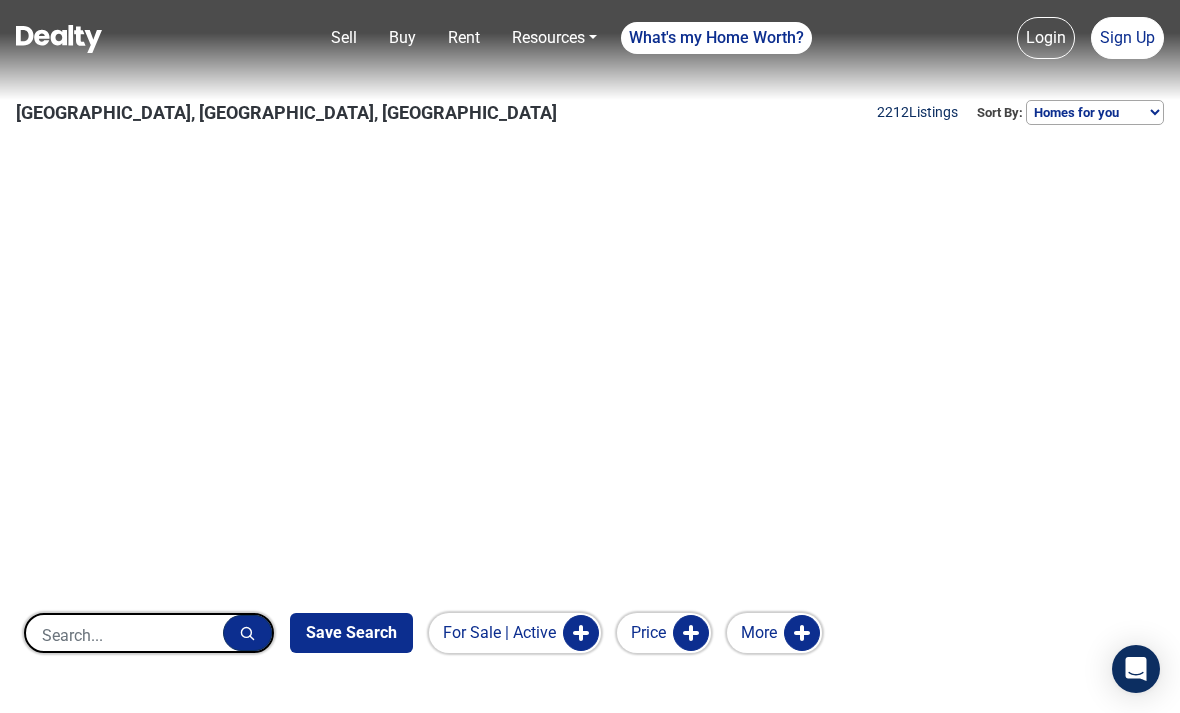 click on "$619,000   8502 E CAROL Avenue  Mesa, AZ 85208 4 2.0 1,508" at bounding box center [590, -217] 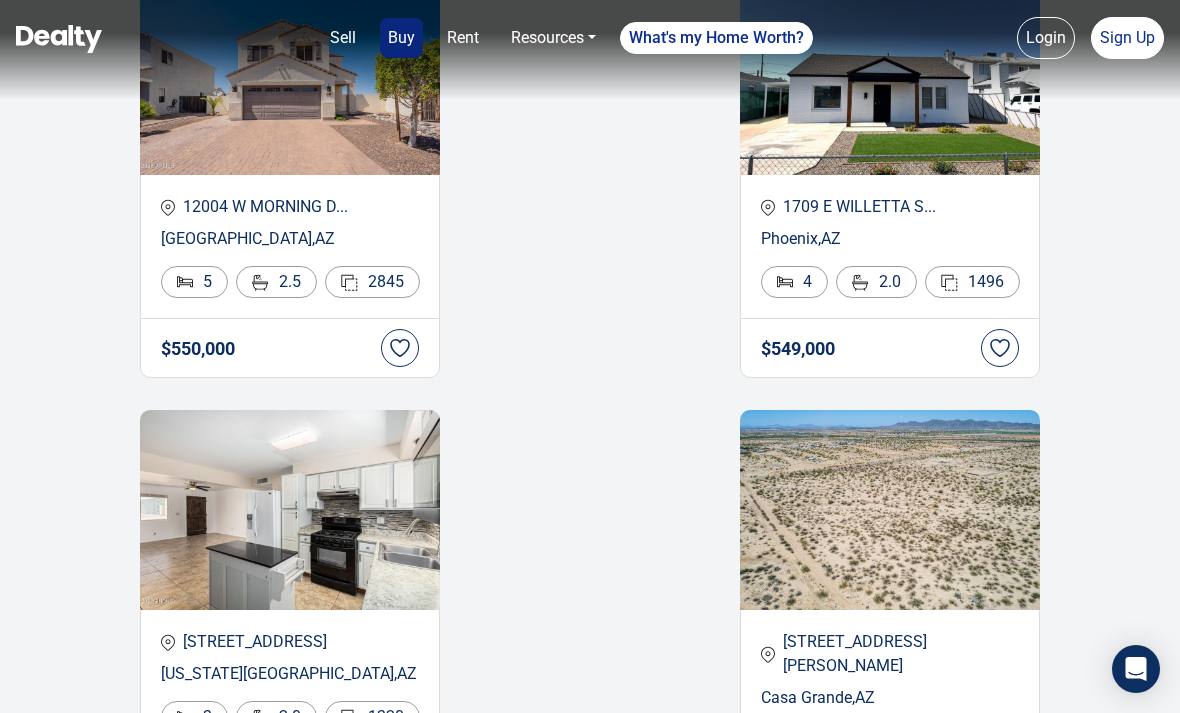 scroll, scrollTop: 4885, scrollLeft: 0, axis: vertical 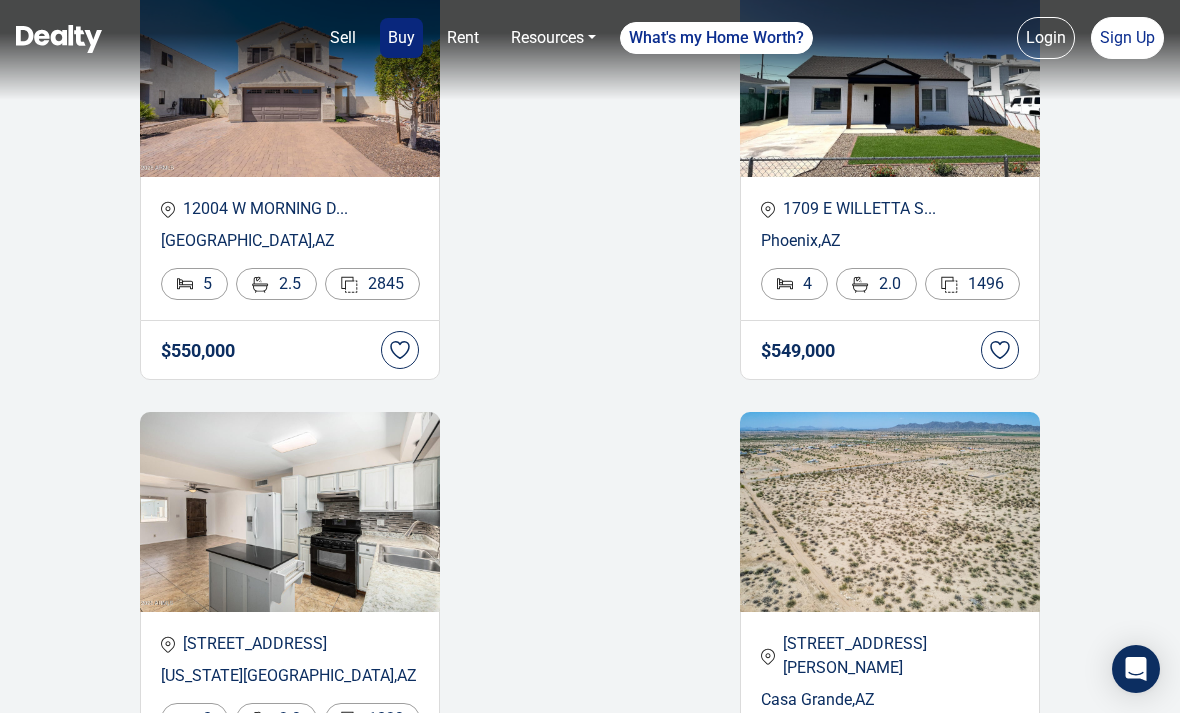 click on "Rent" at bounding box center (463, 38) 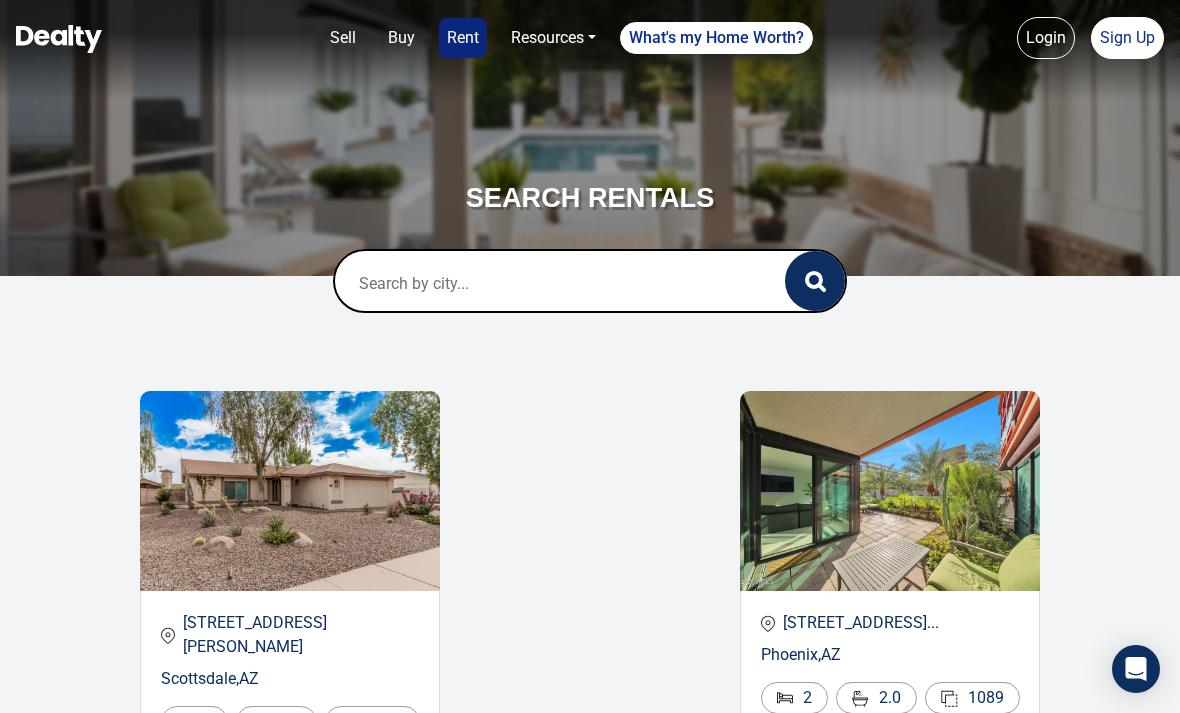 scroll, scrollTop: 0, scrollLeft: 0, axis: both 